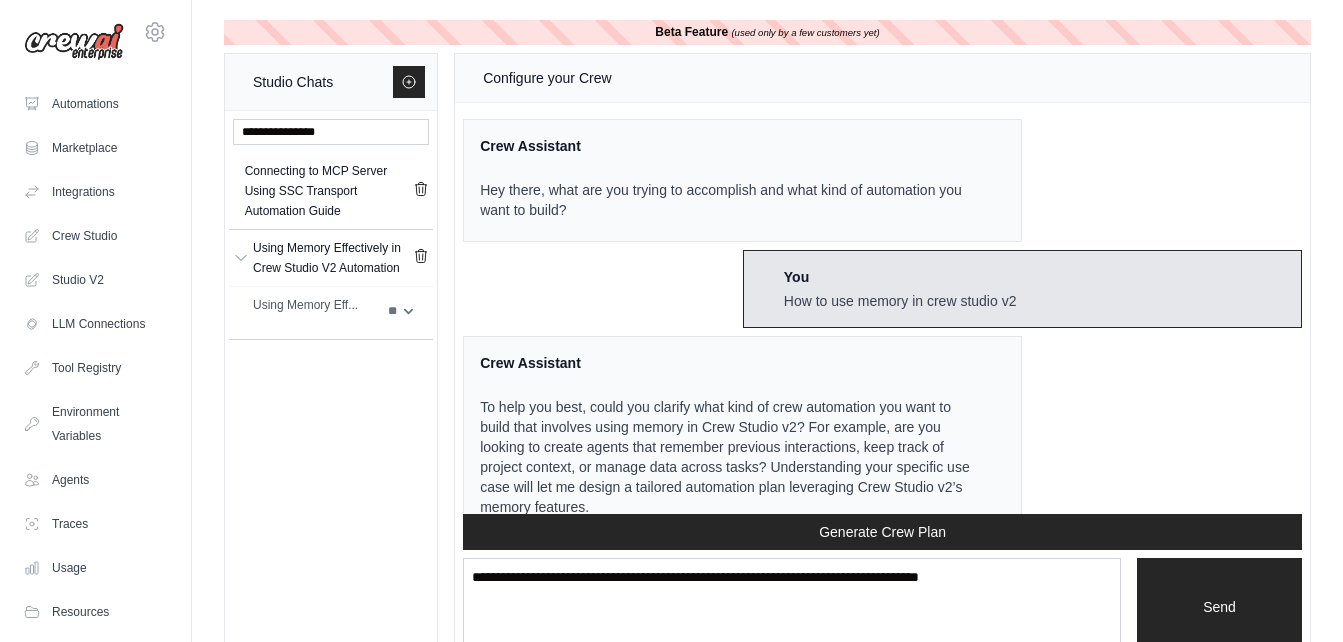 scroll, scrollTop: 0, scrollLeft: 0, axis: both 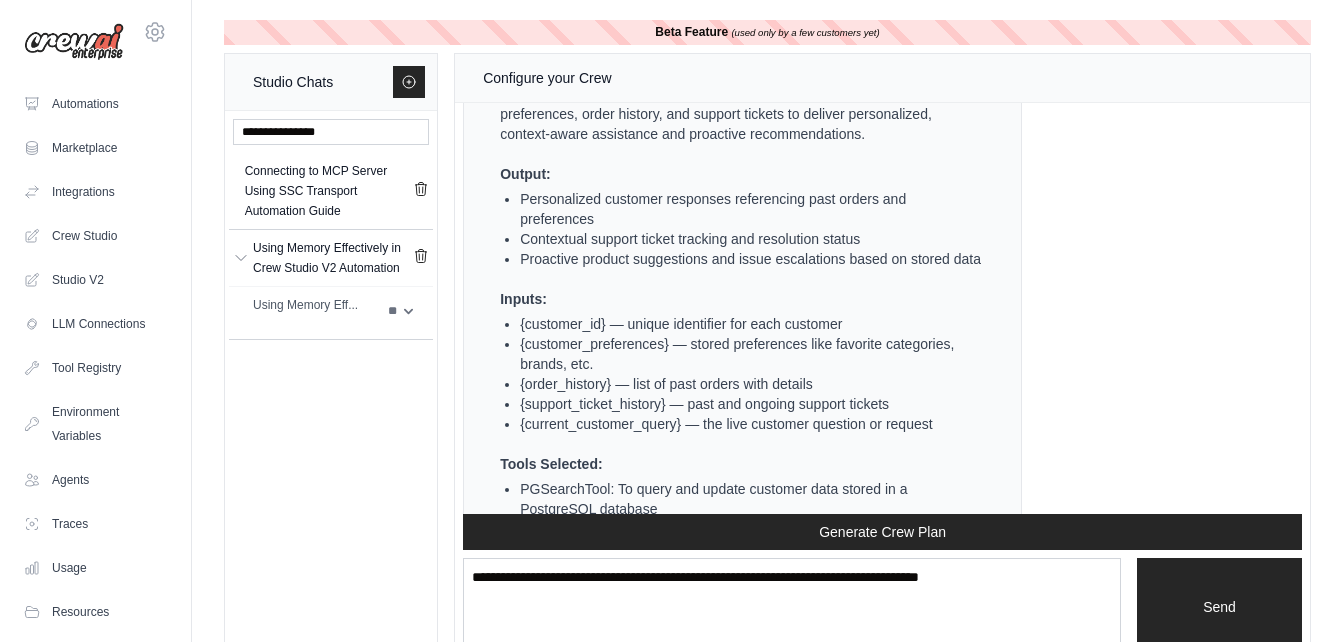 click on "Studio Chats" at bounding box center (293, 82) 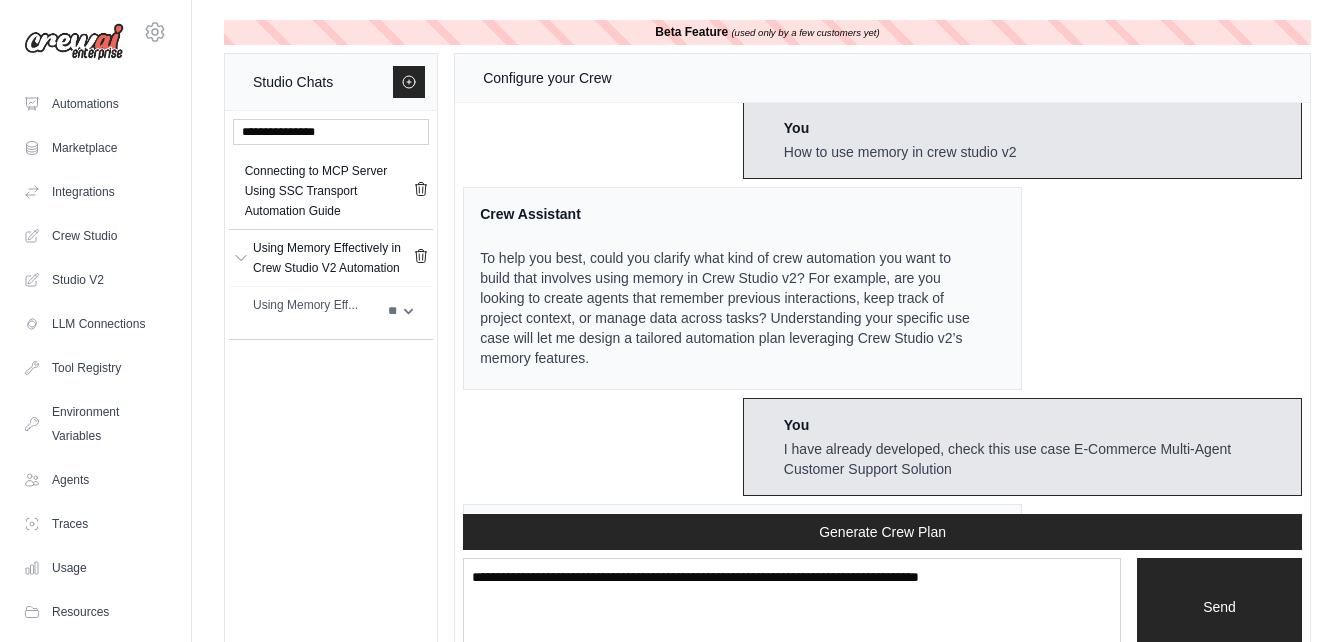 scroll, scrollTop: 0, scrollLeft: 0, axis: both 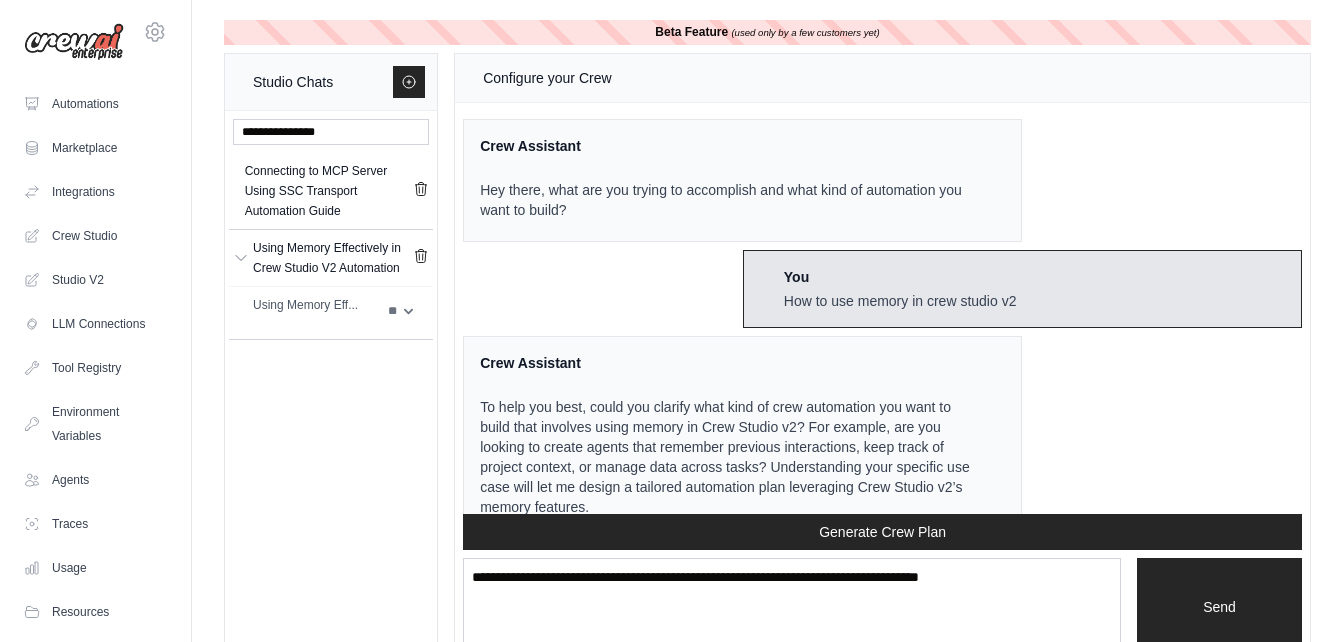 click on "Configure your Crew" at bounding box center (882, 78) 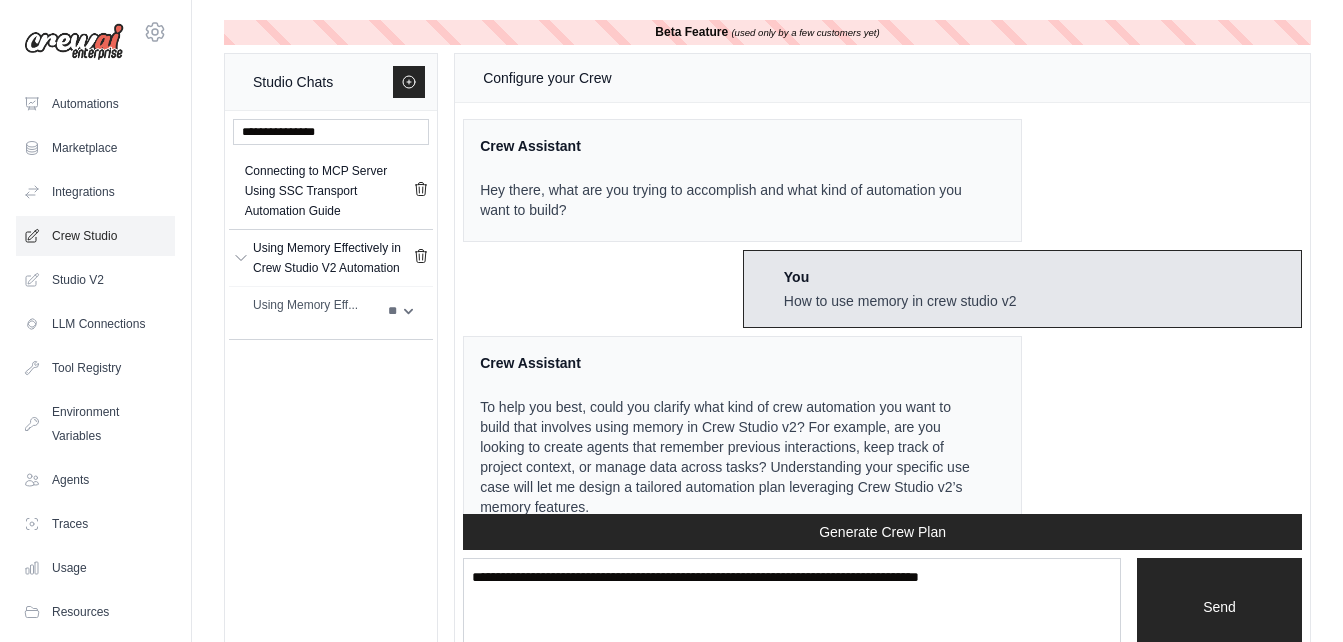 click on "Crew Studio" at bounding box center (95, 236) 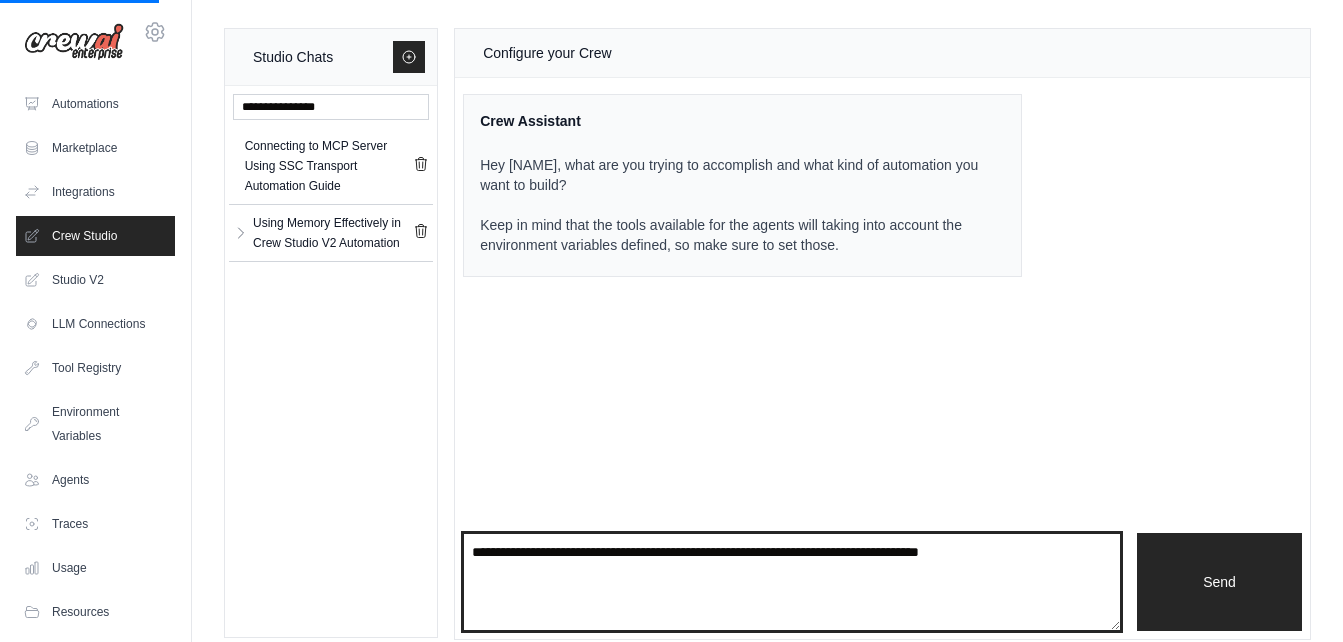 click at bounding box center (792, 582) 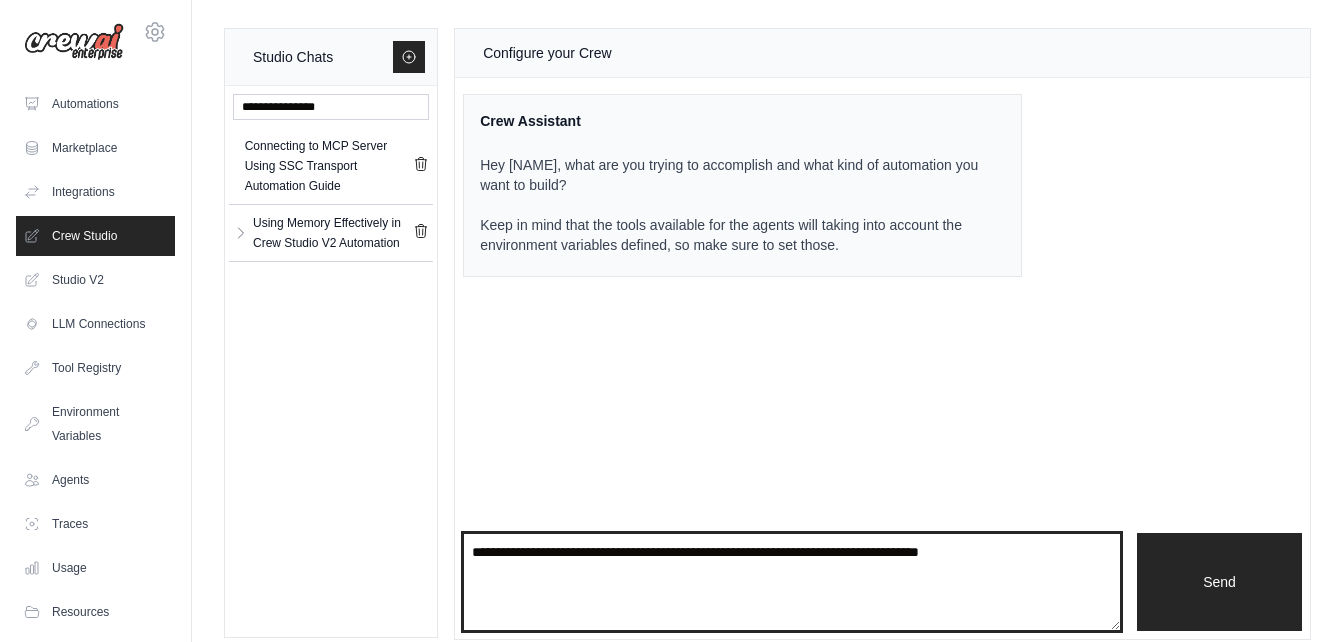 click at bounding box center [792, 582] 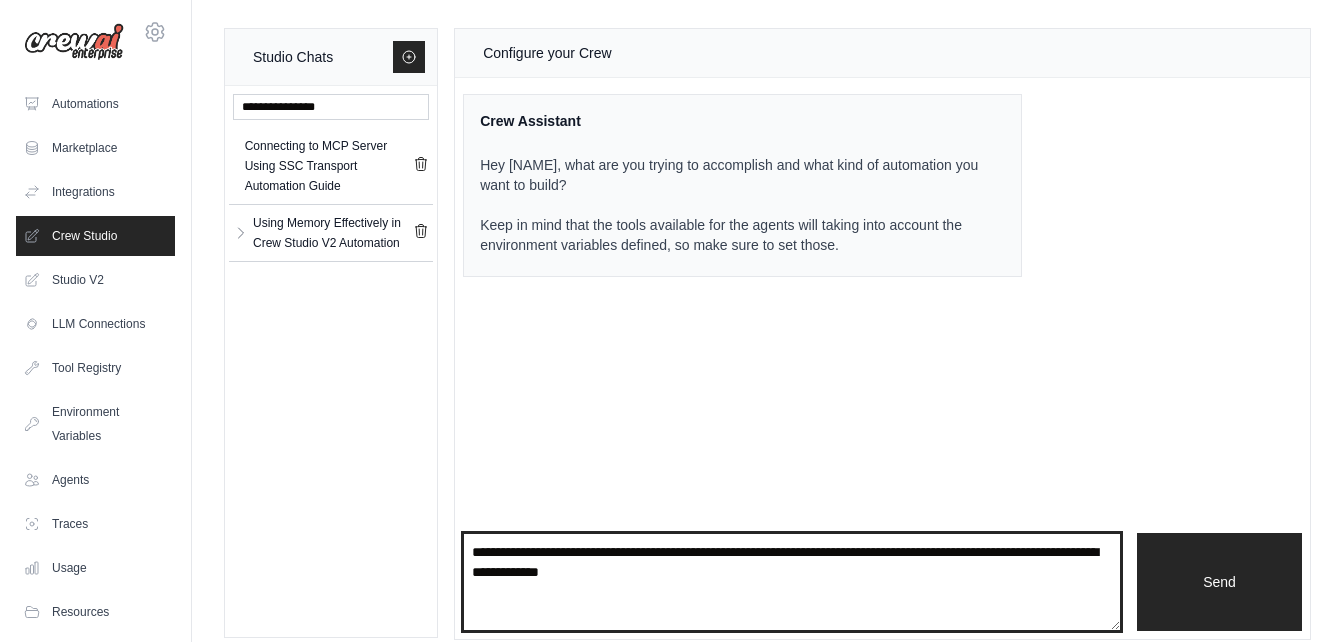 click on "**********" at bounding box center [792, 582] 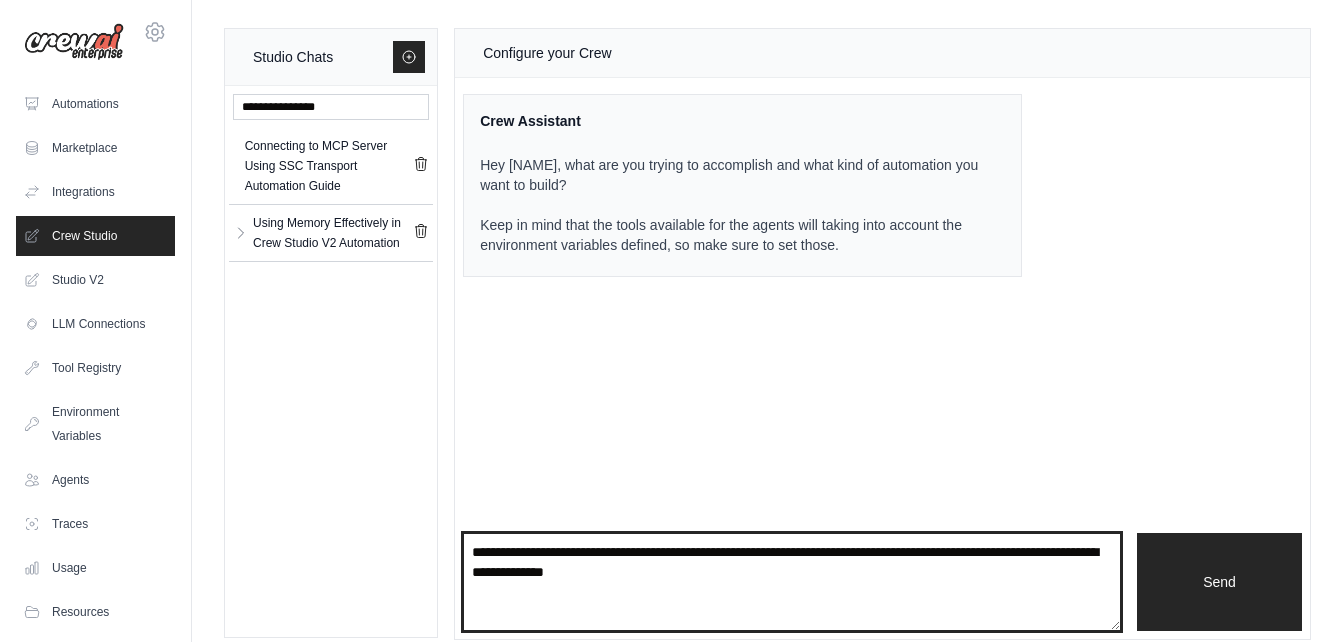 paste on "**********" 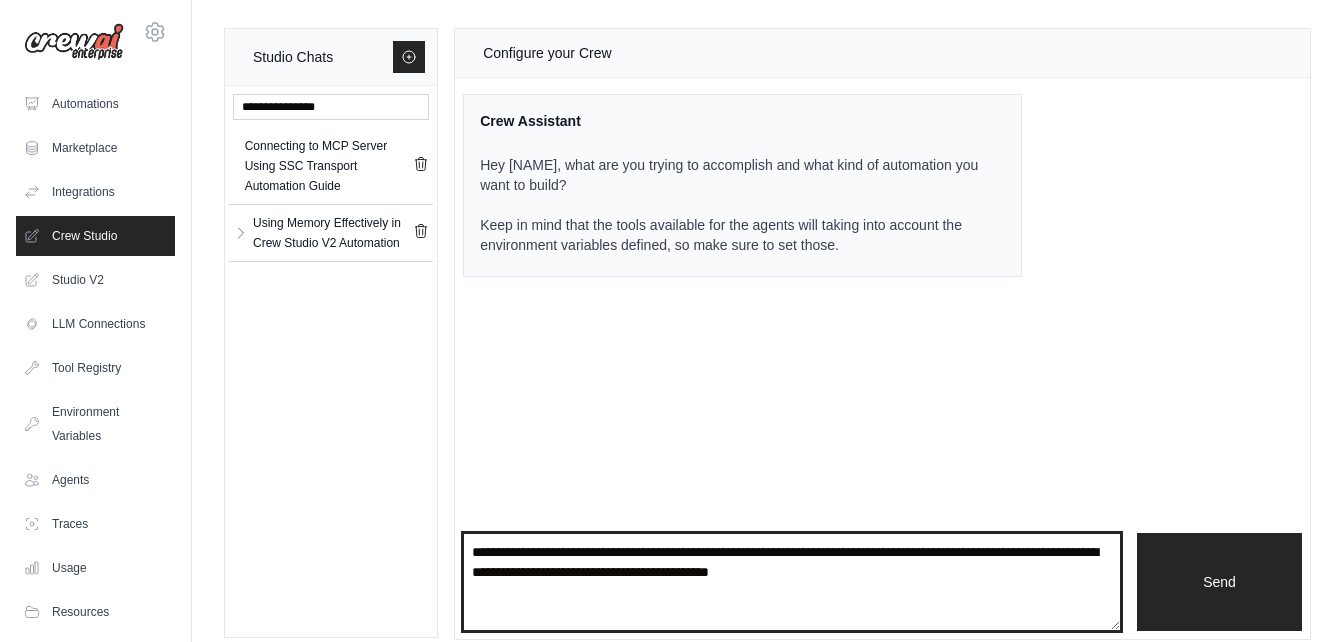 click on "**********" at bounding box center (792, 582) 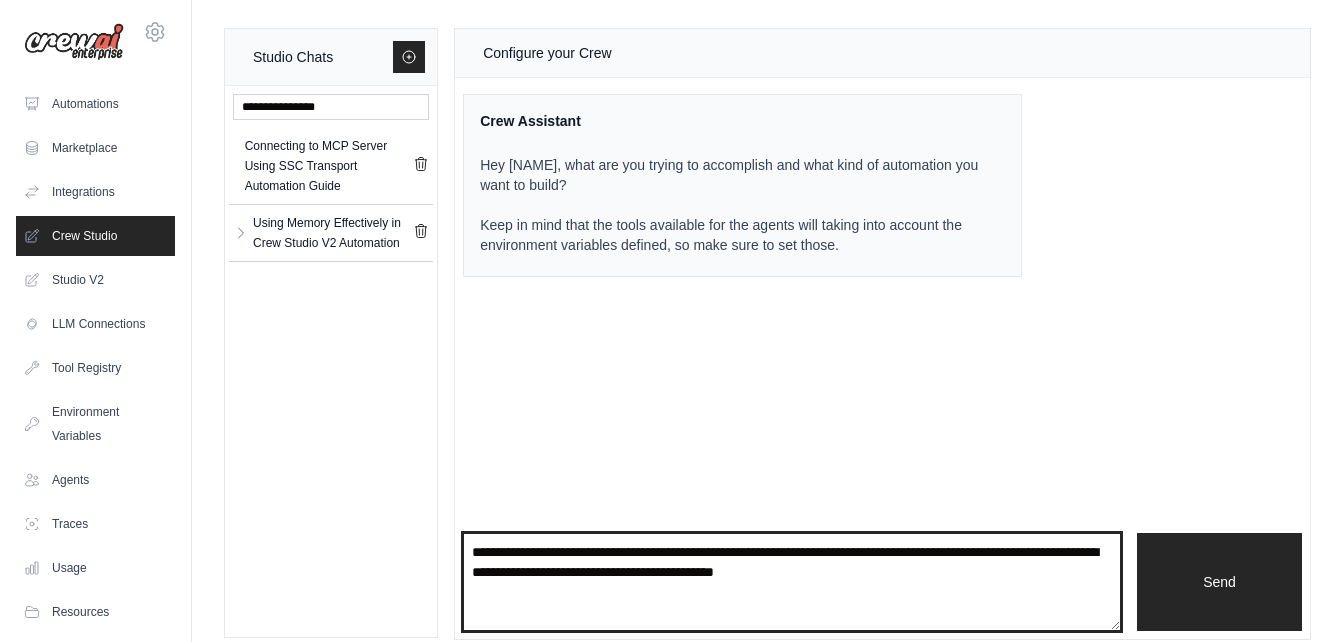click on "**********" at bounding box center [792, 582] 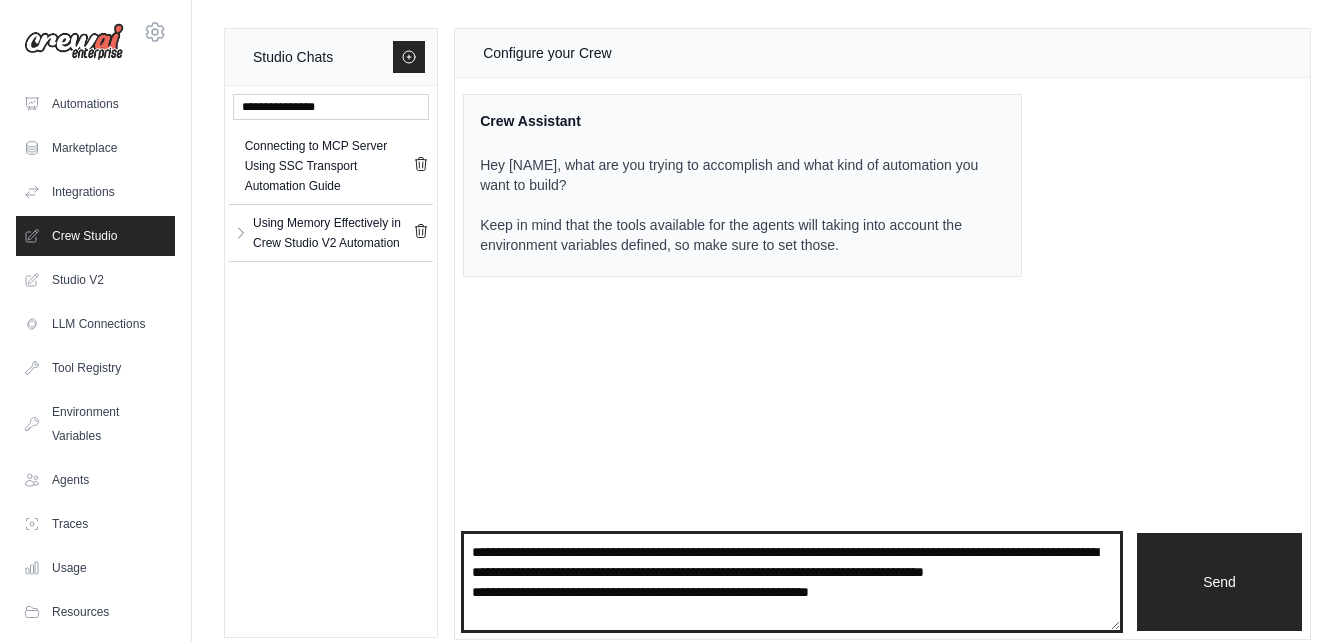 paste on "**********" 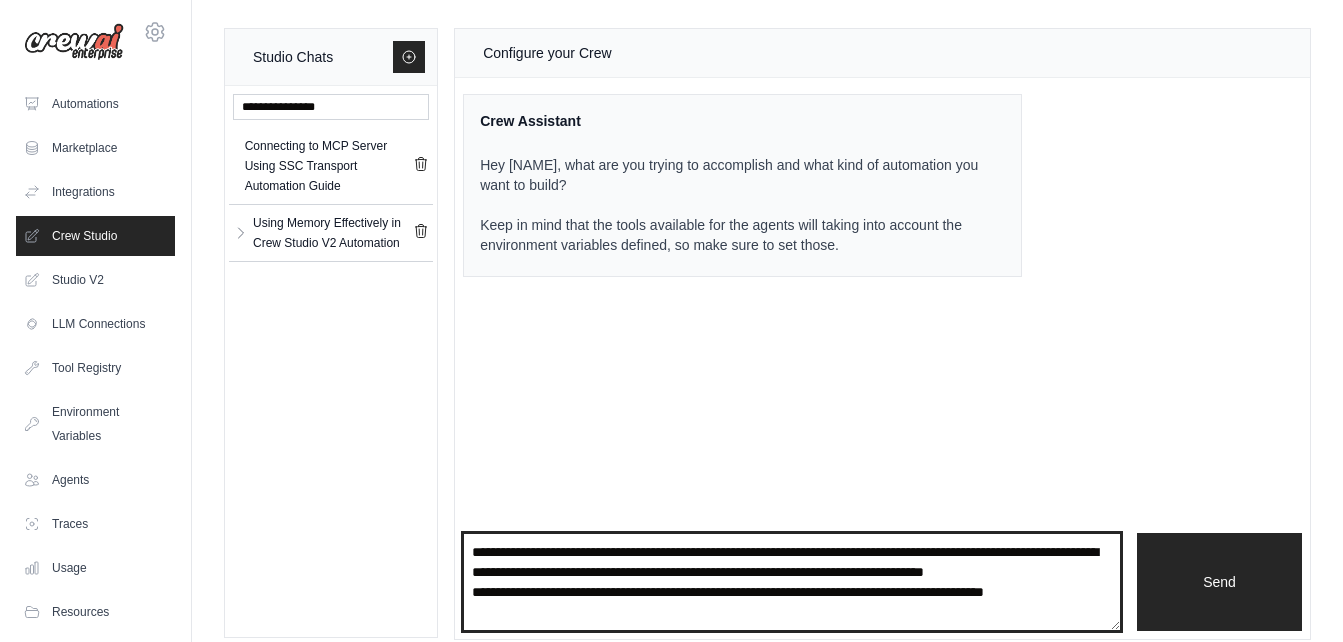 scroll, scrollTop: 50, scrollLeft: 0, axis: vertical 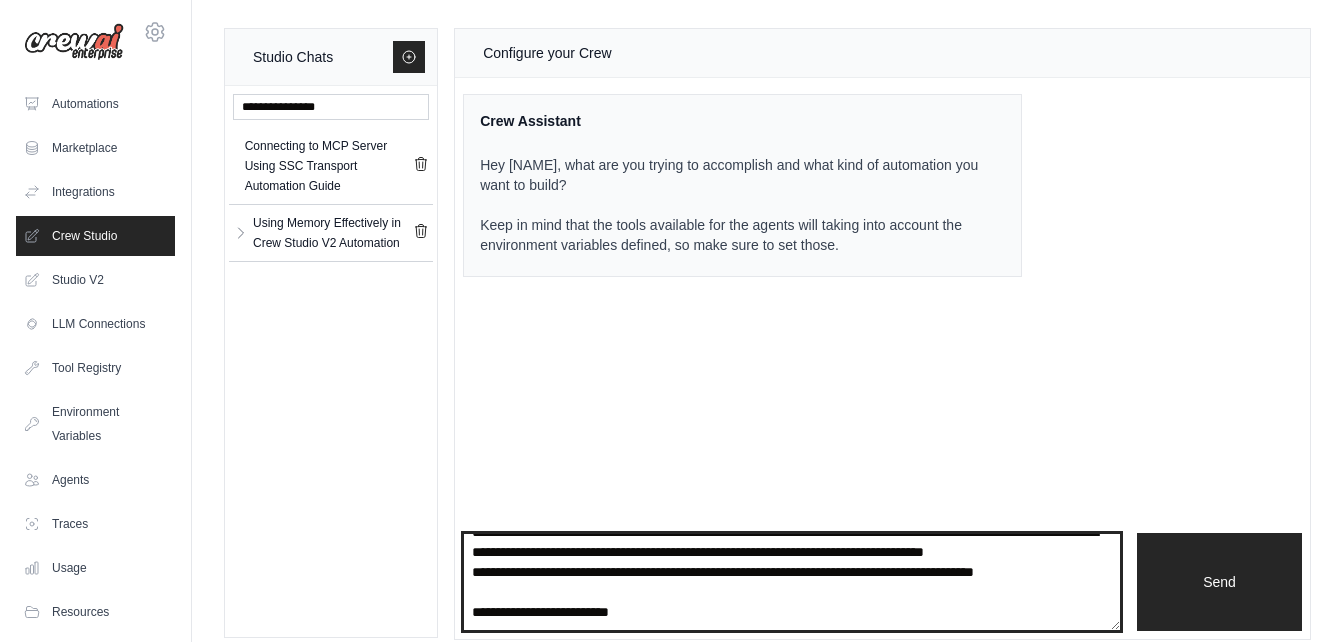 type on "**********" 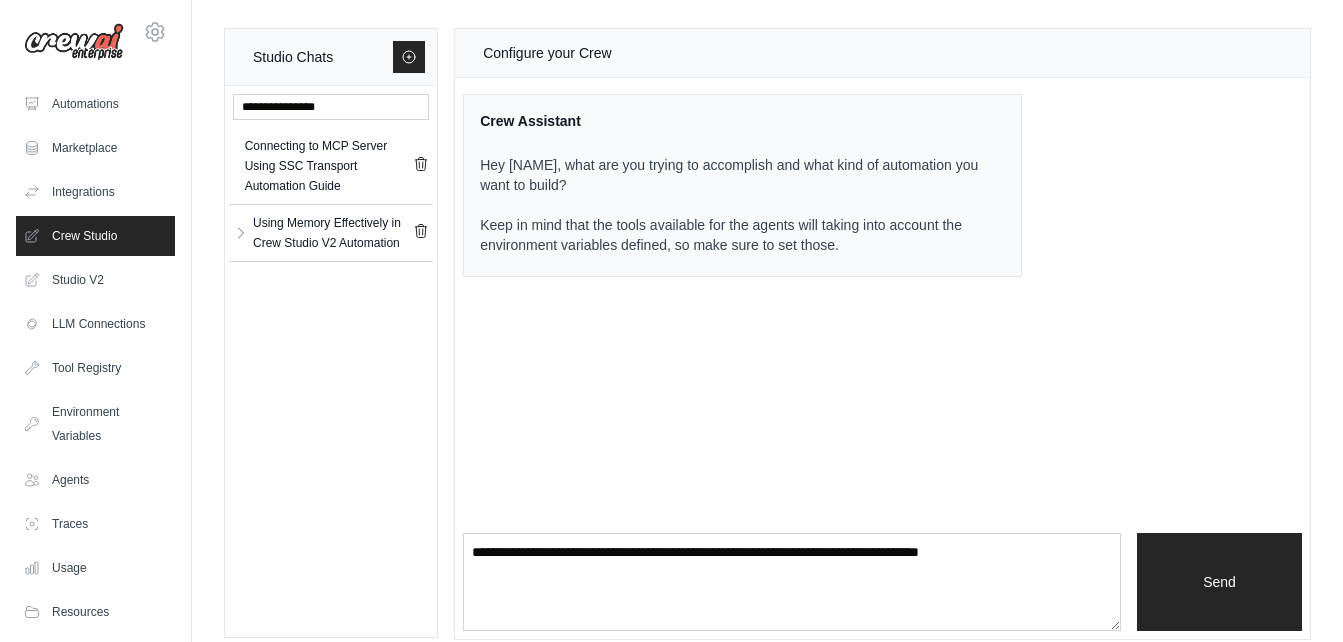 scroll, scrollTop: 0, scrollLeft: 0, axis: both 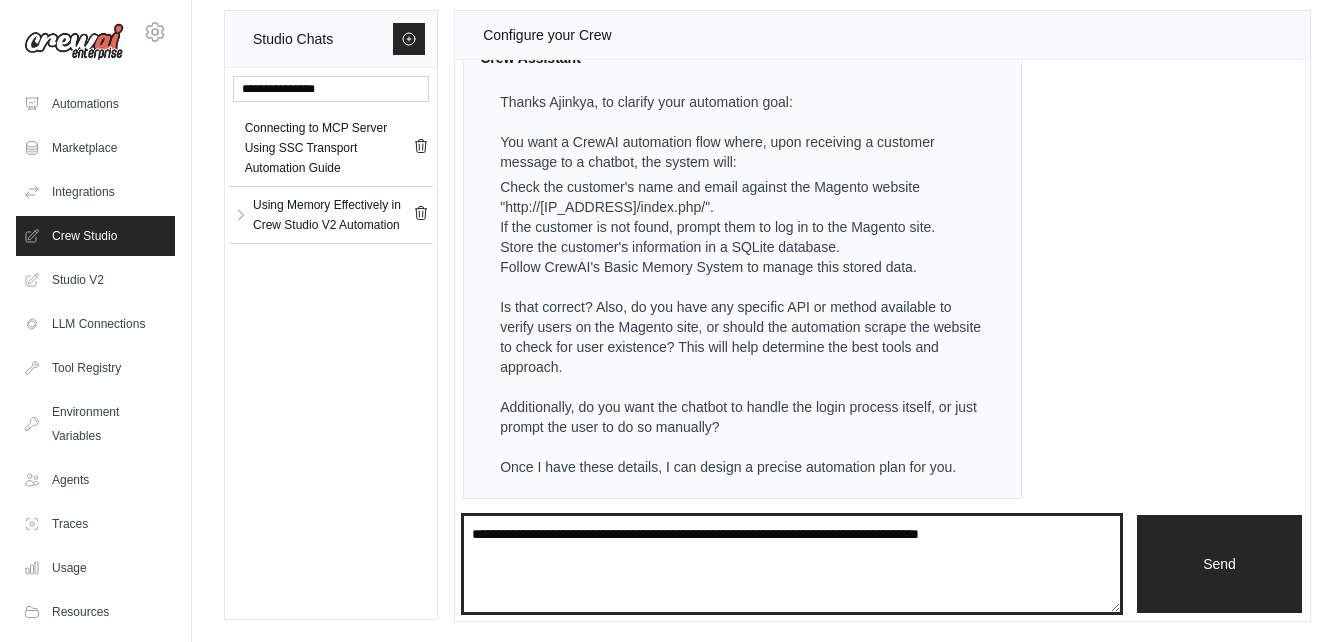 click at bounding box center (792, 564) 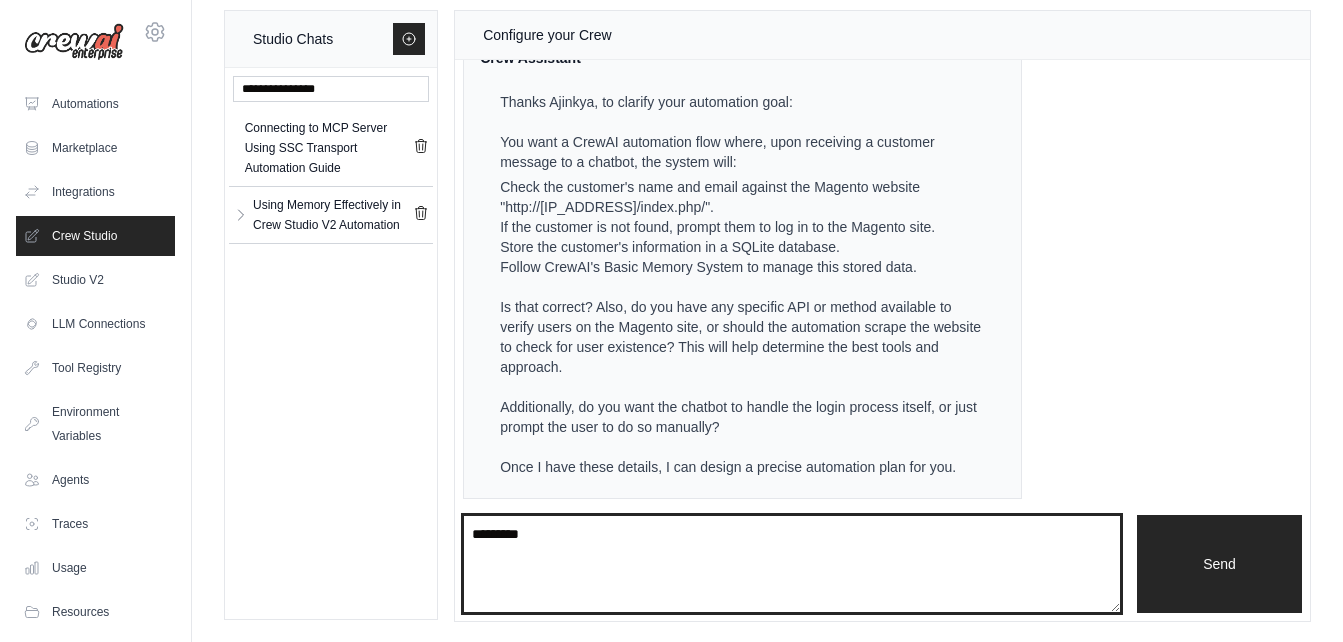 type on "*********" 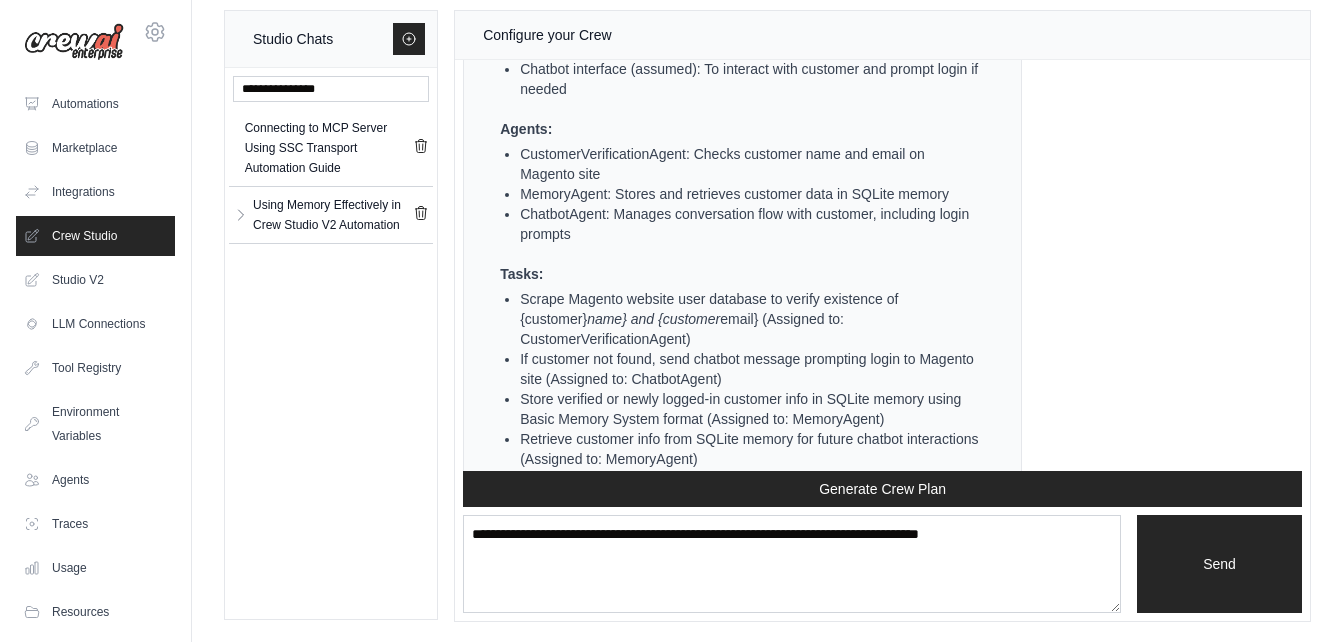 scroll, scrollTop: 1608, scrollLeft: 0, axis: vertical 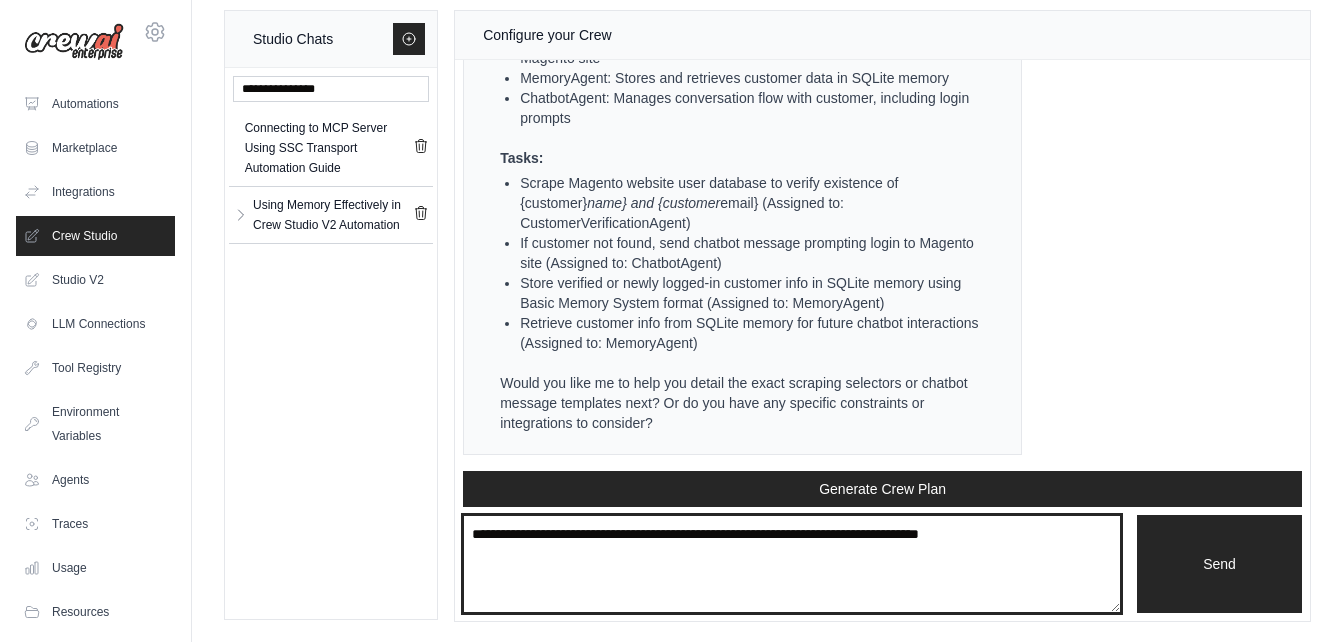 click at bounding box center [792, 564] 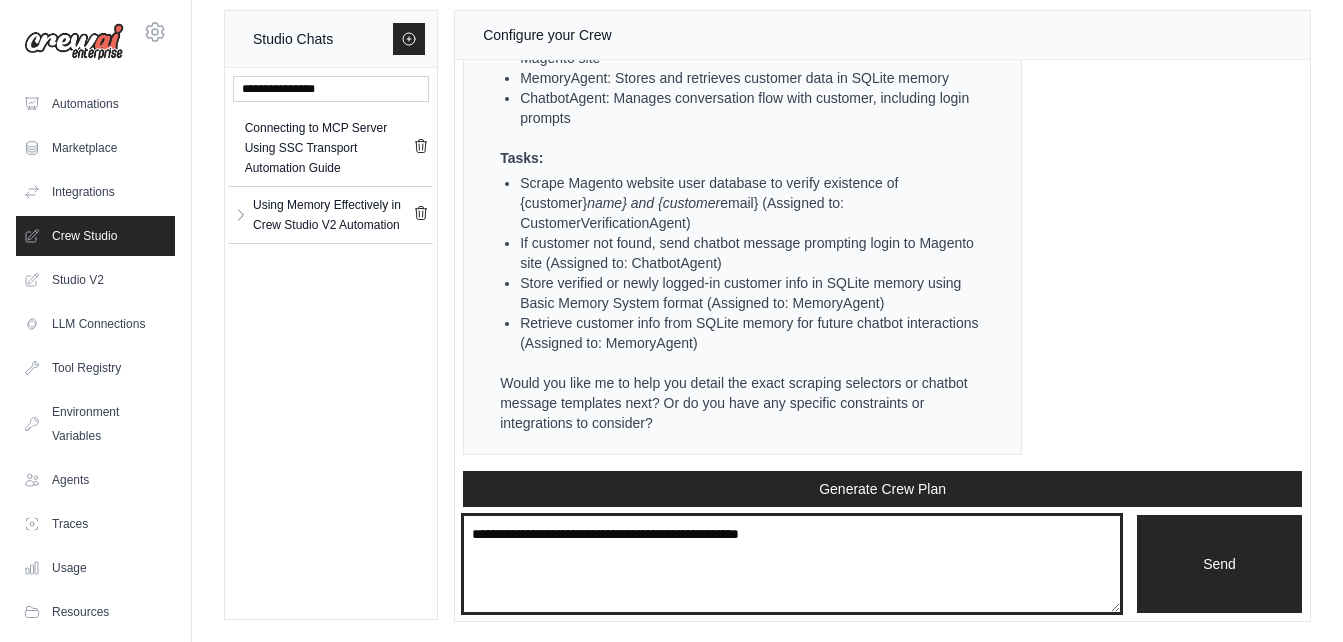 paste on "**********" 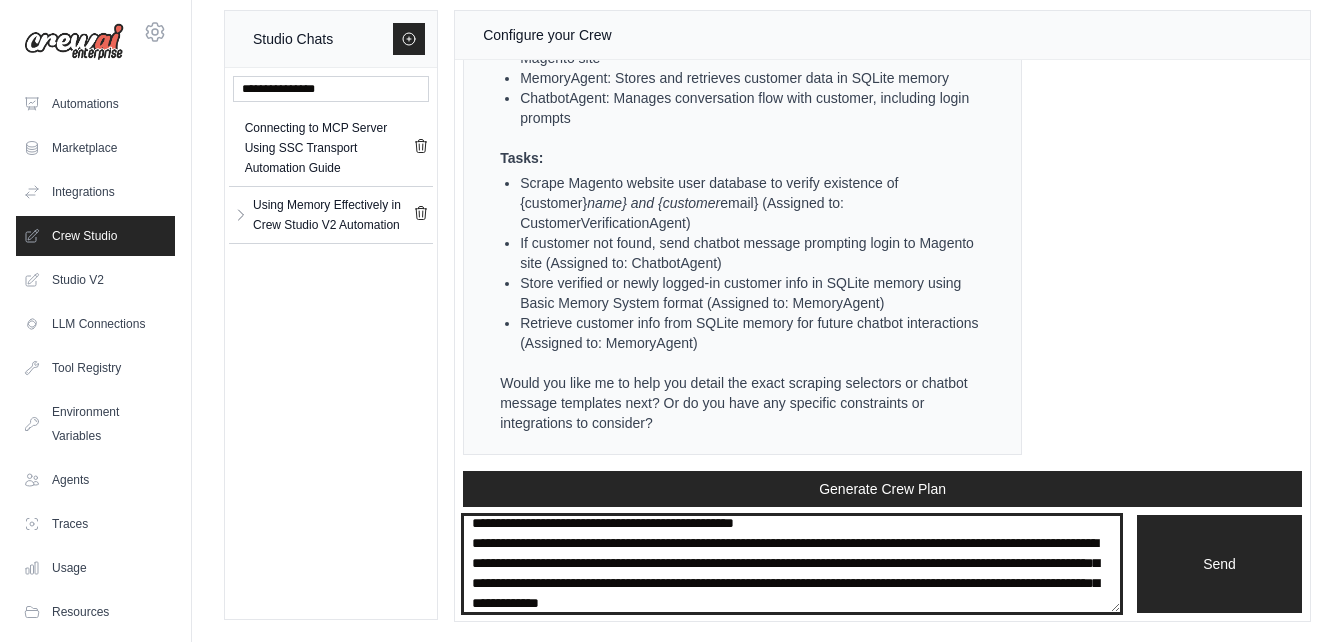 scroll, scrollTop: 0, scrollLeft: 0, axis: both 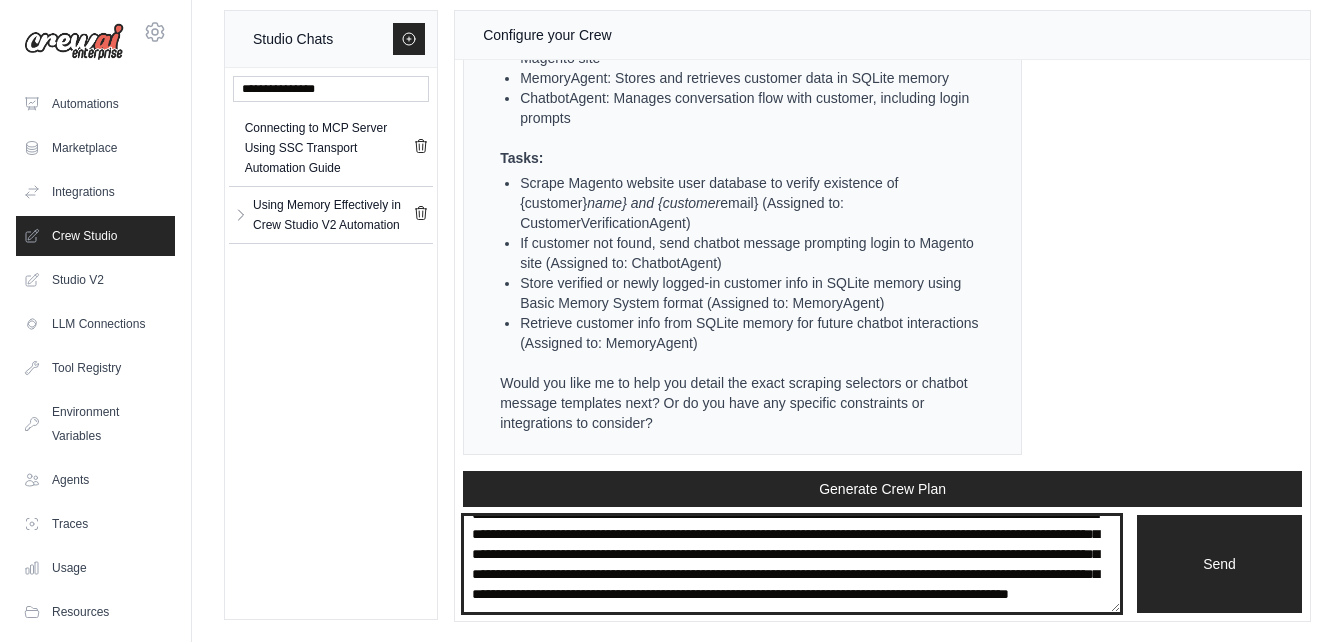 type on "**********" 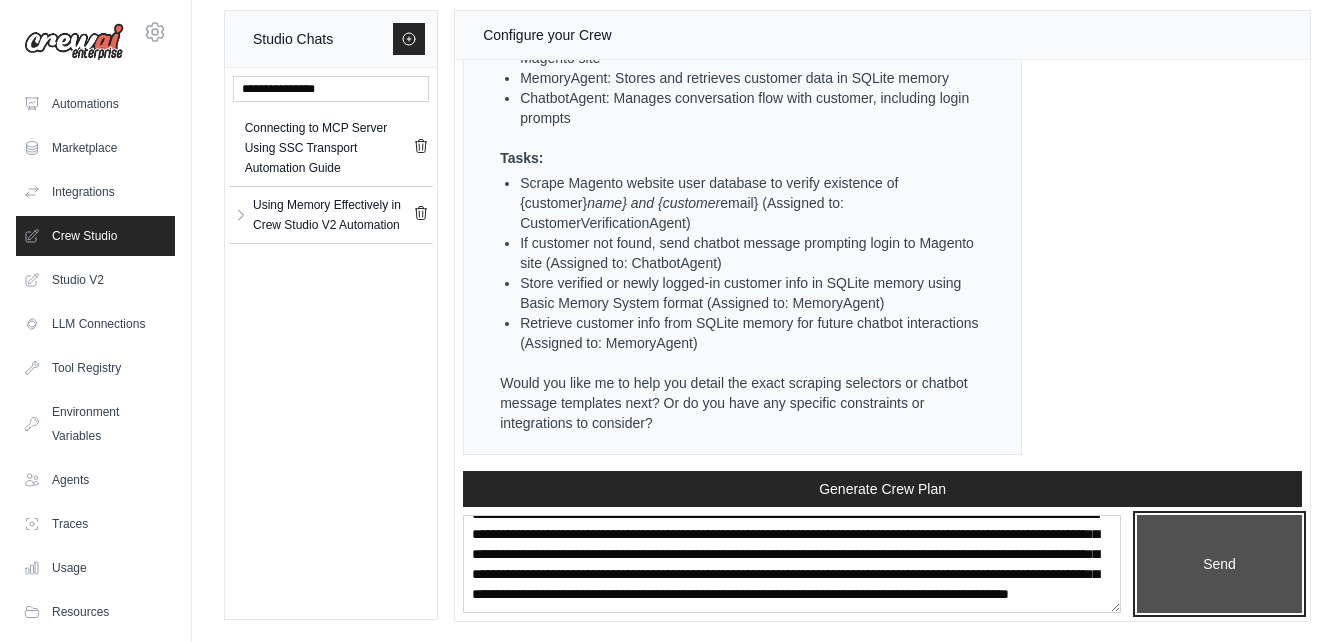 click on "Send" at bounding box center (1219, 564) 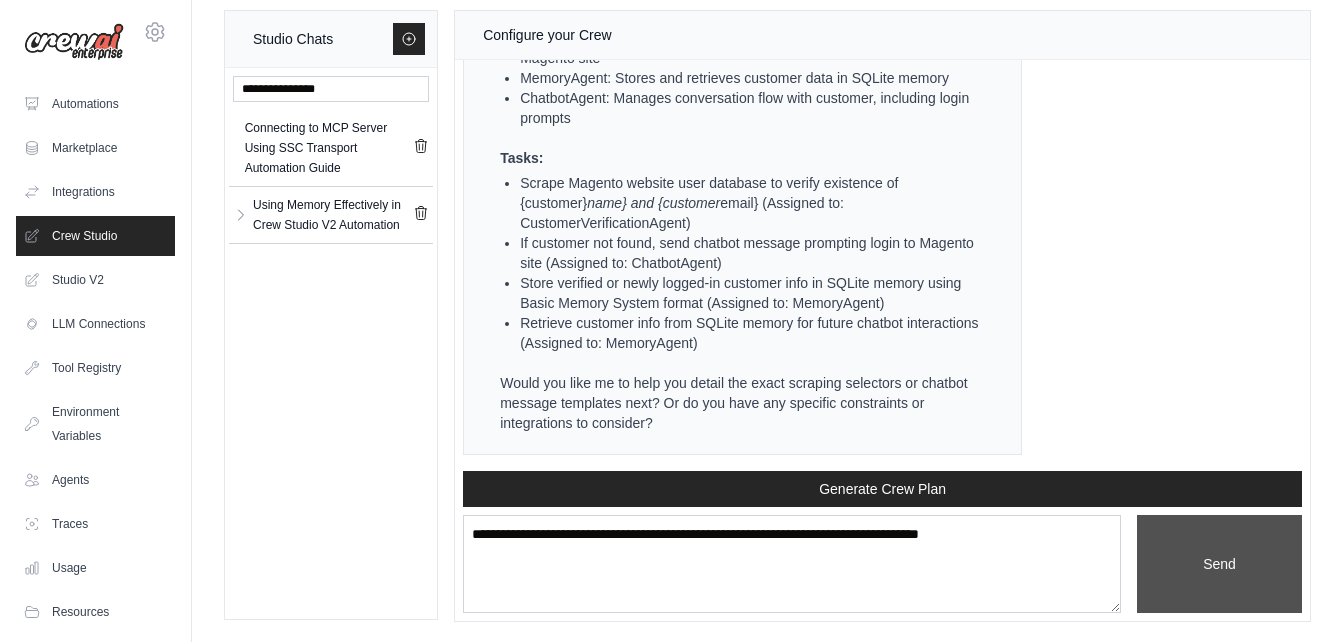 scroll, scrollTop: 0, scrollLeft: 0, axis: both 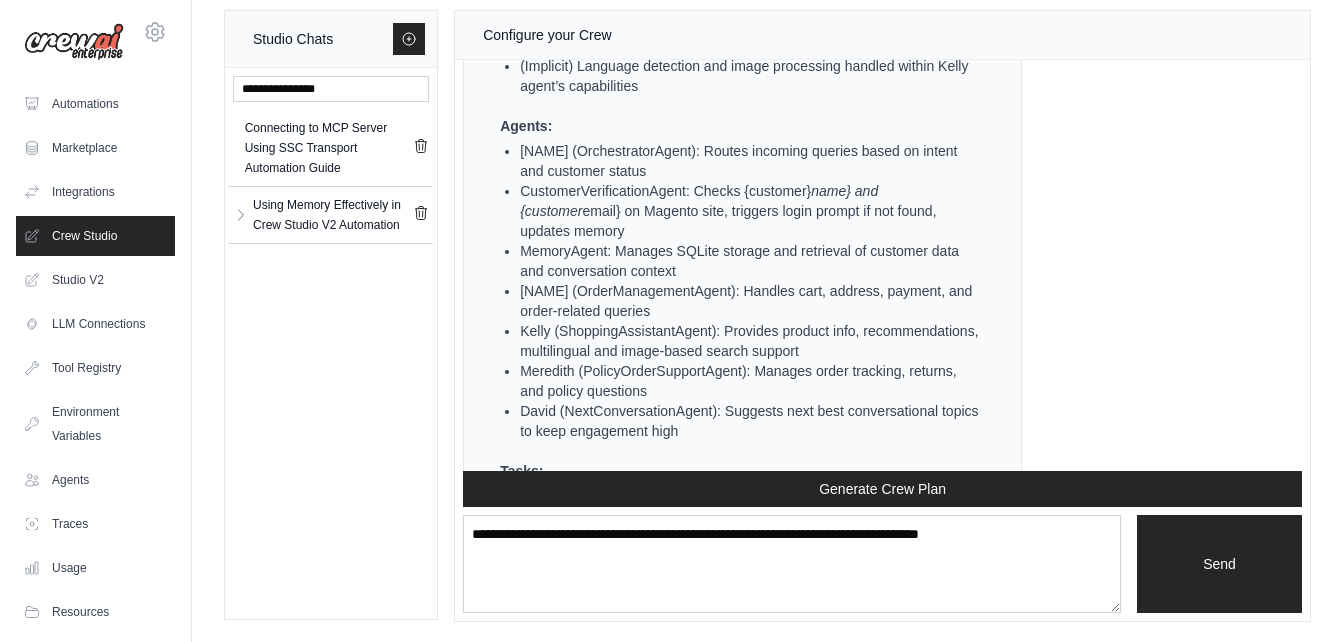drag, startPoint x: 824, startPoint y: 328, endPoint x: 756, endPoint y: 344, distance: 69.856995 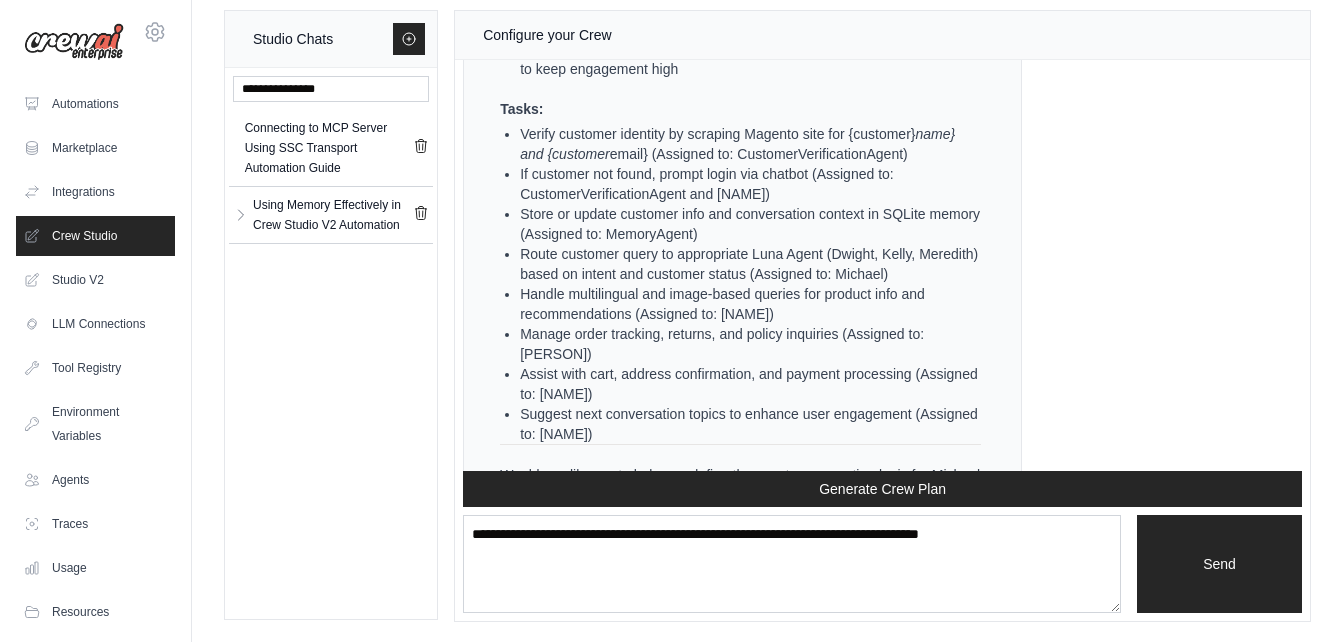 scroll, scrollTop: 3757, scrollLeft: 0, axis: vertical 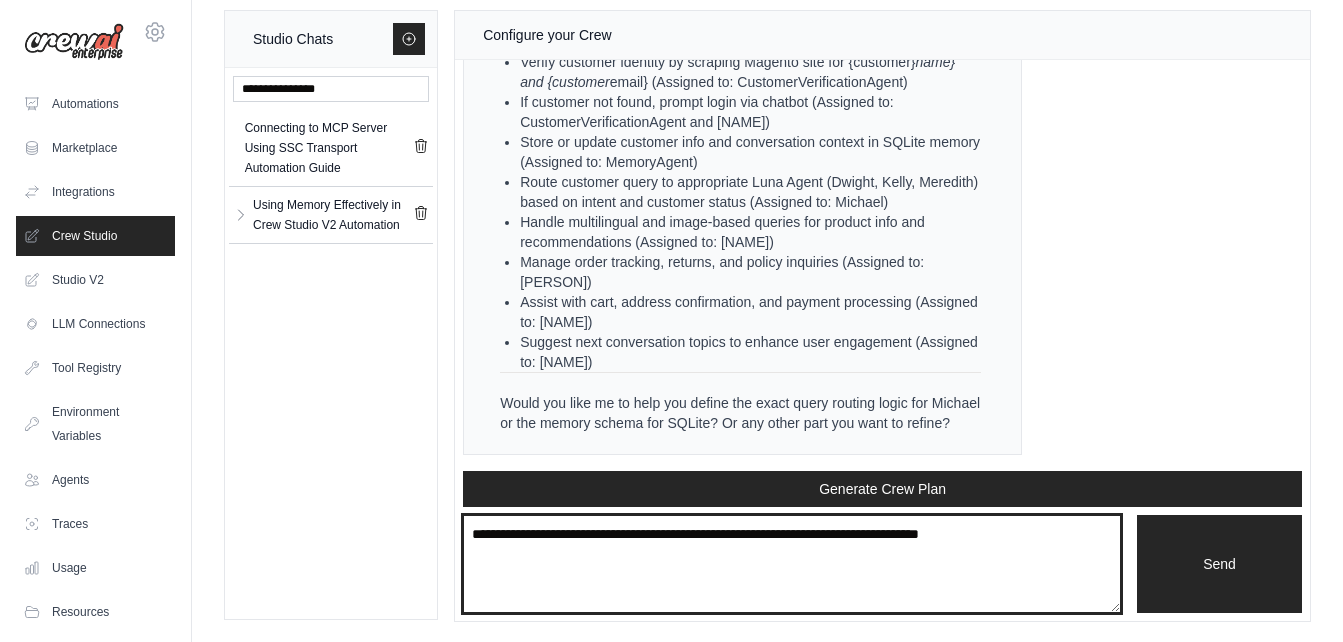 click at bounding box center (792, 564) 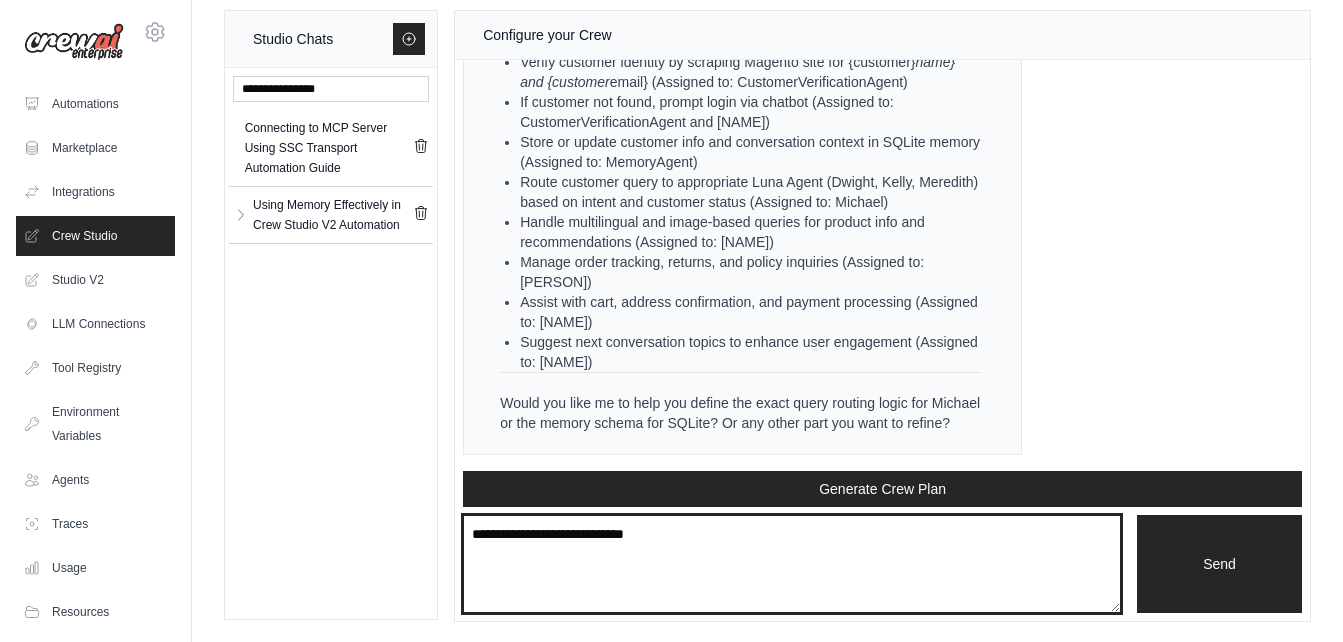 paste on "**********" 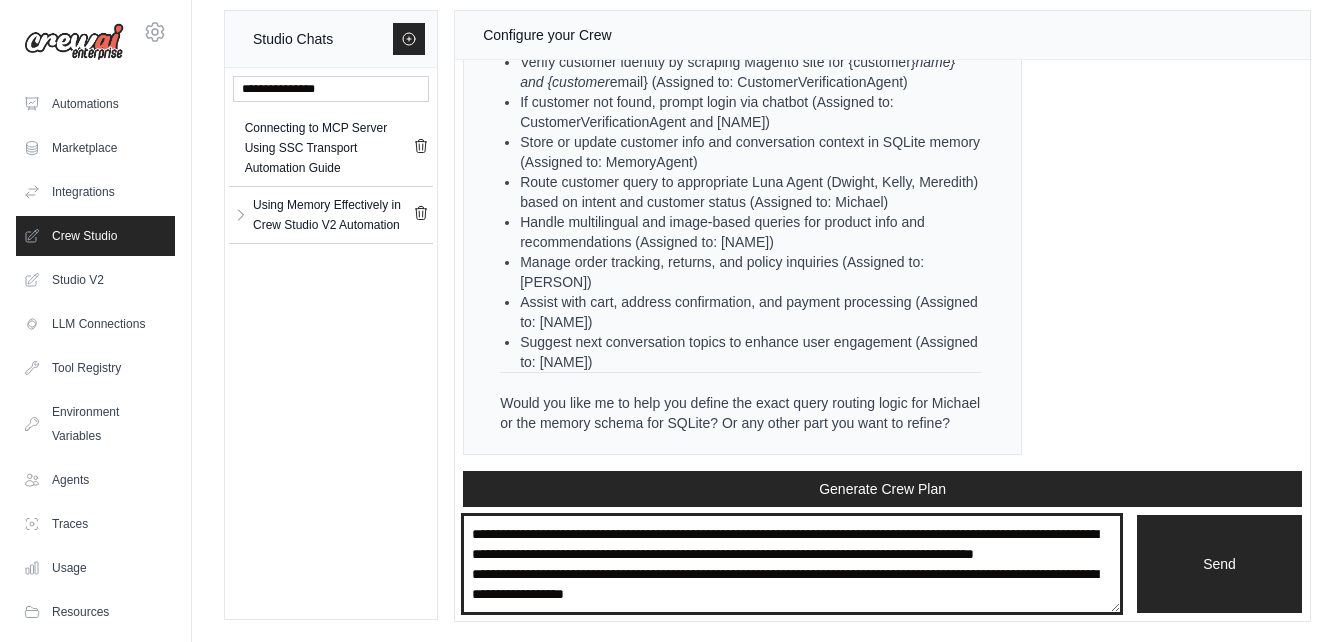 scroll, scrollTop: 10, scrollLeft: 0, axis: vertical 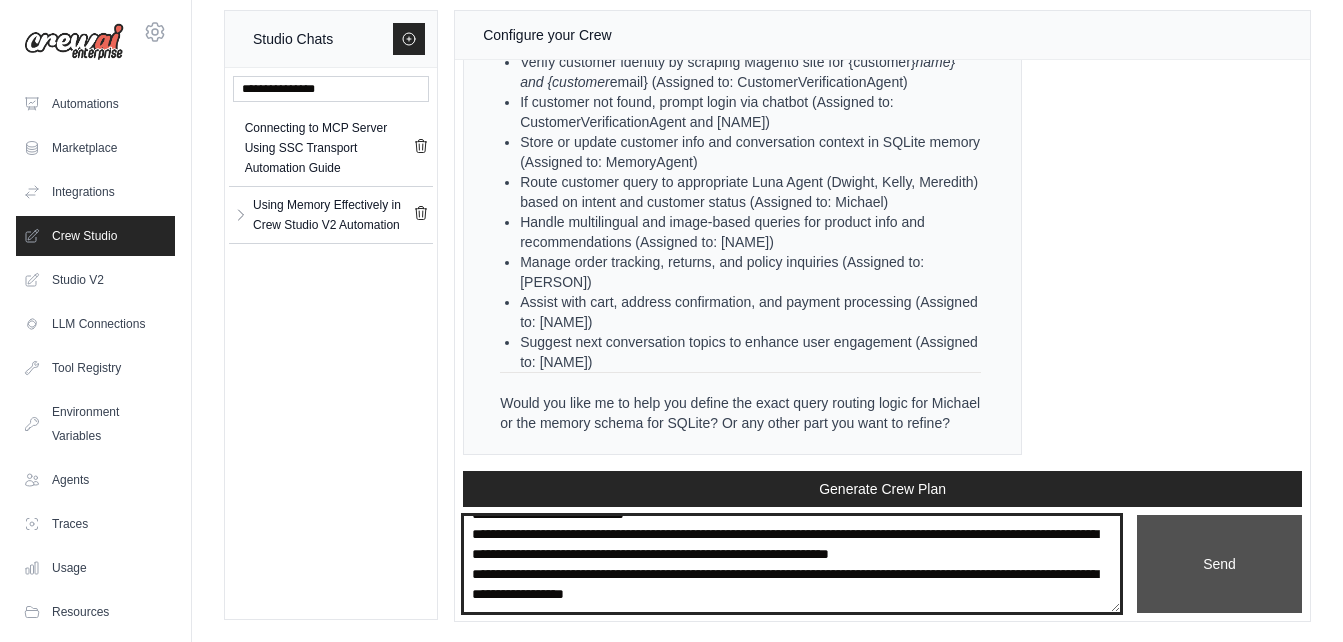 type on "**********" 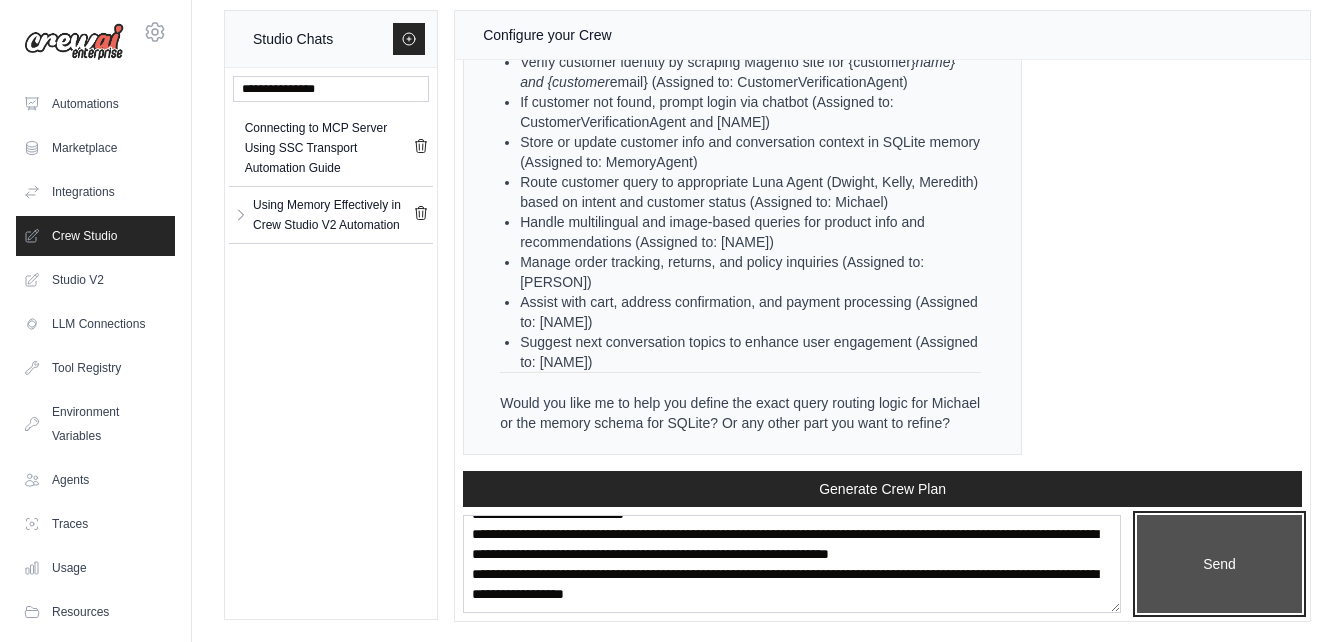 click on "Send" at bounding box center [1219, 564] 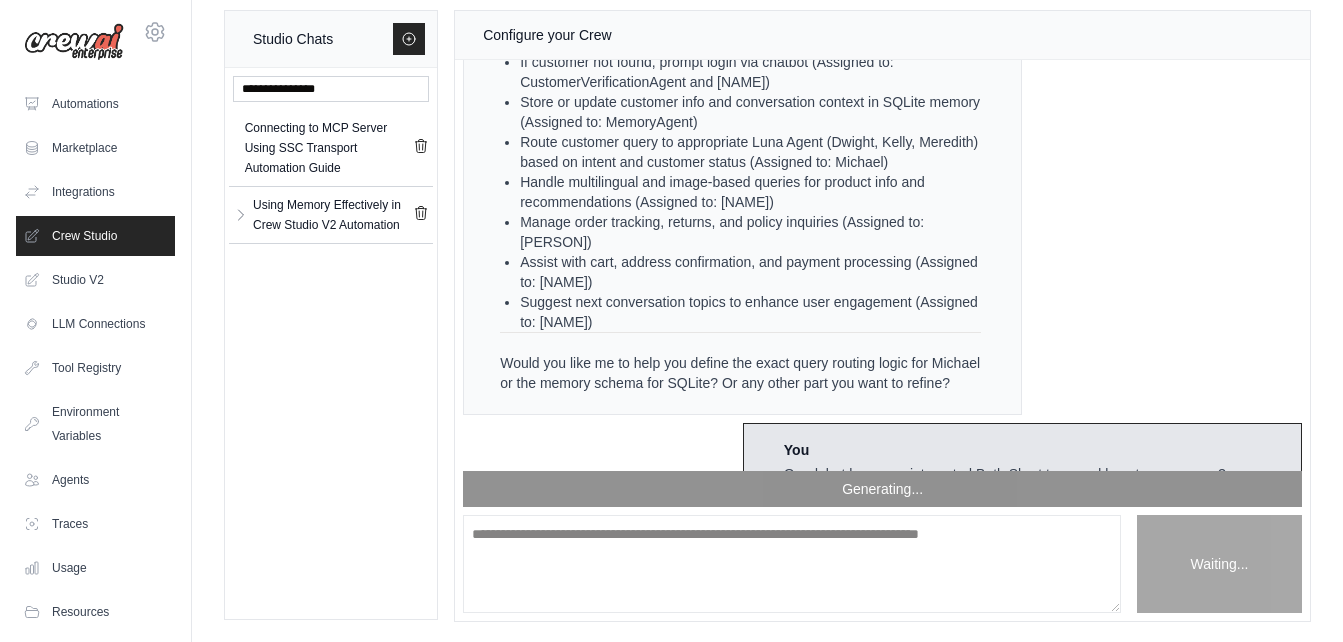 scroll, scrollTop: 0, scrollLeft: 0, axis: both 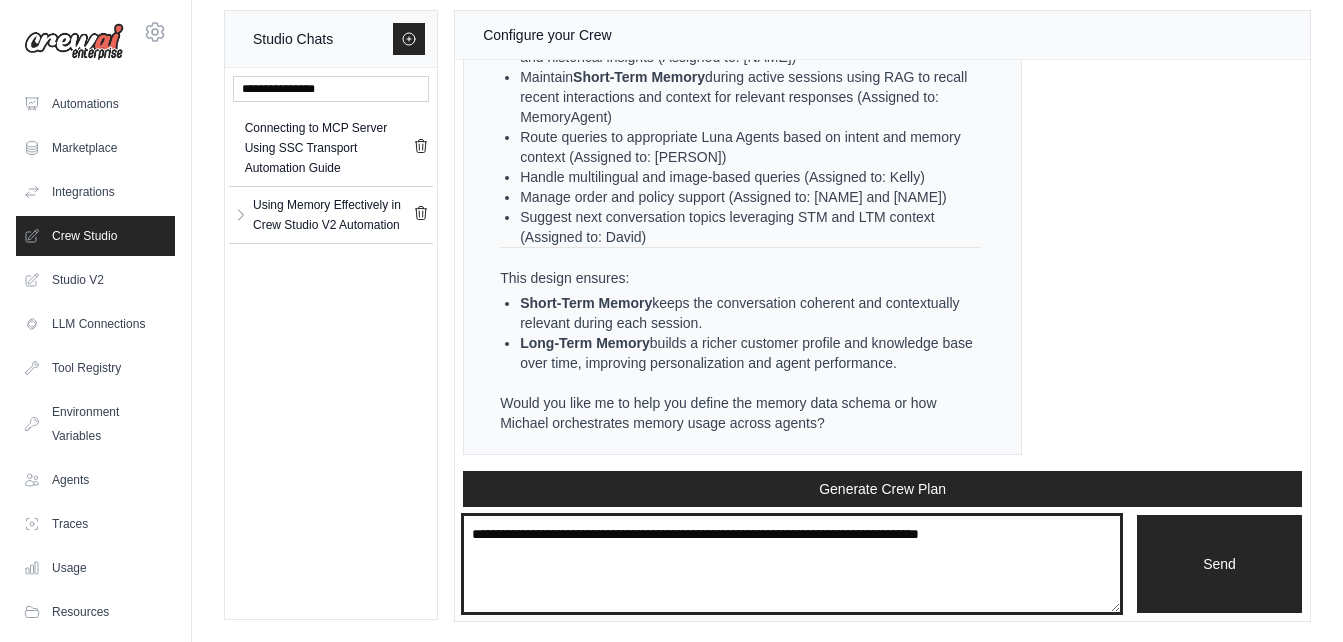 click at bounding box center (792, 564) 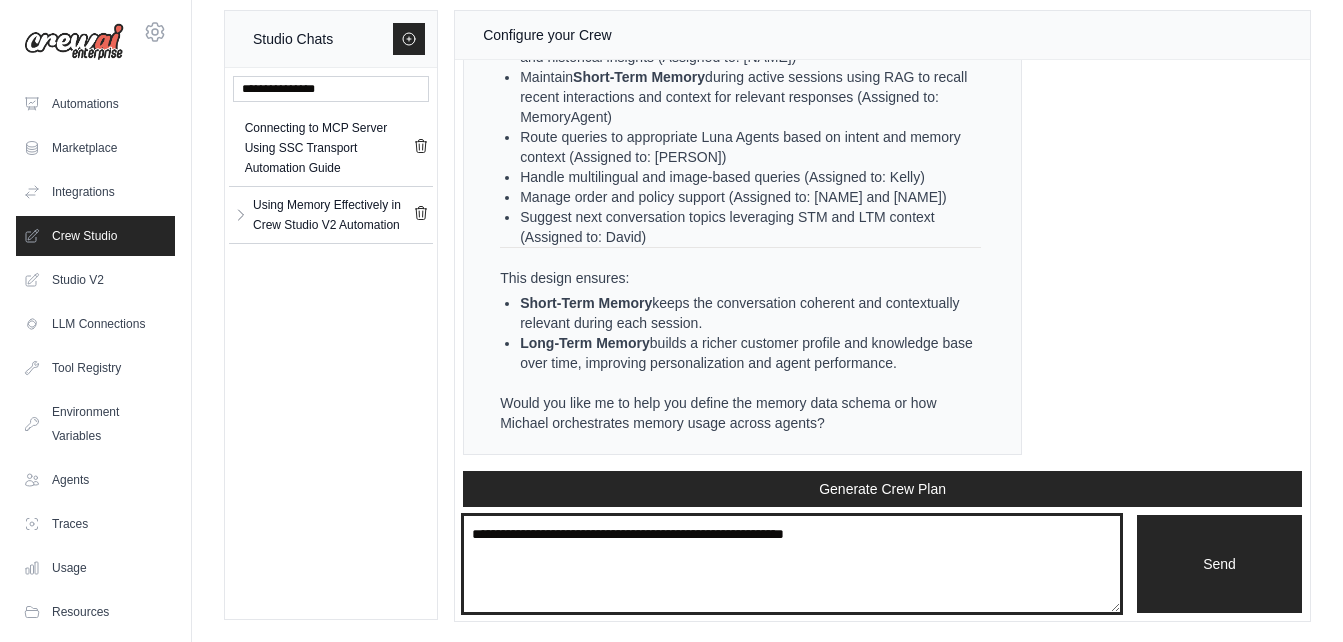 click on "**********" at bounding box center [792, 564] 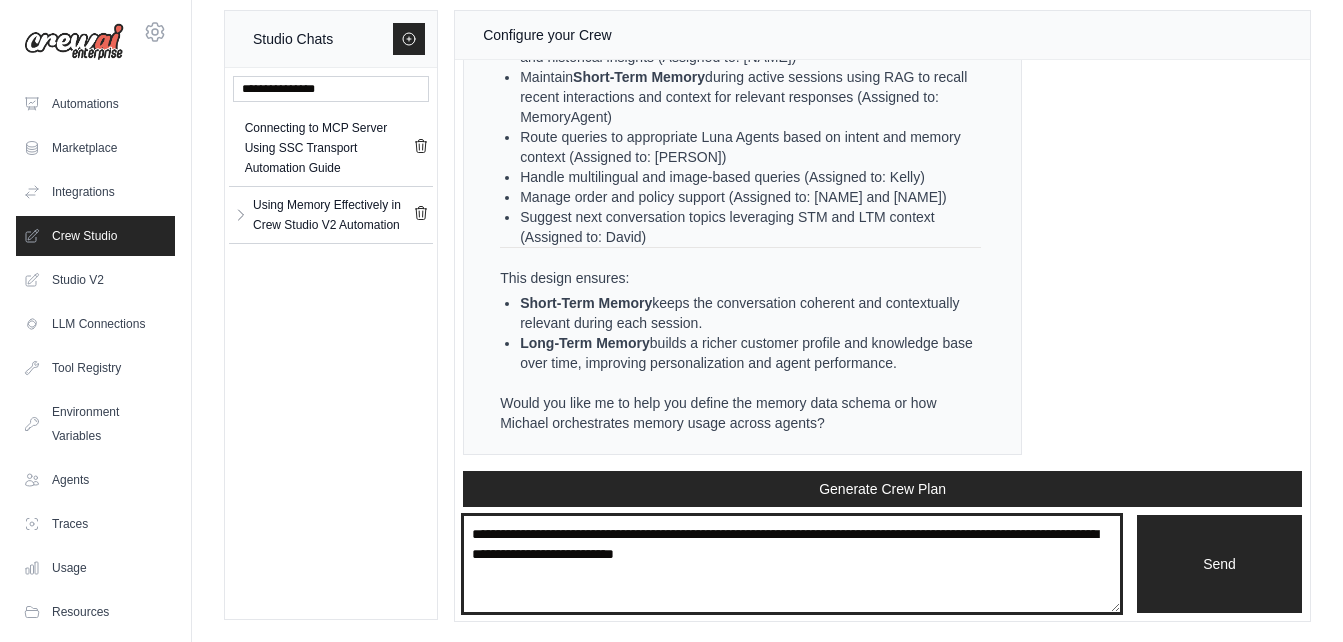 click on "**********" at bounding box center [792, 564] 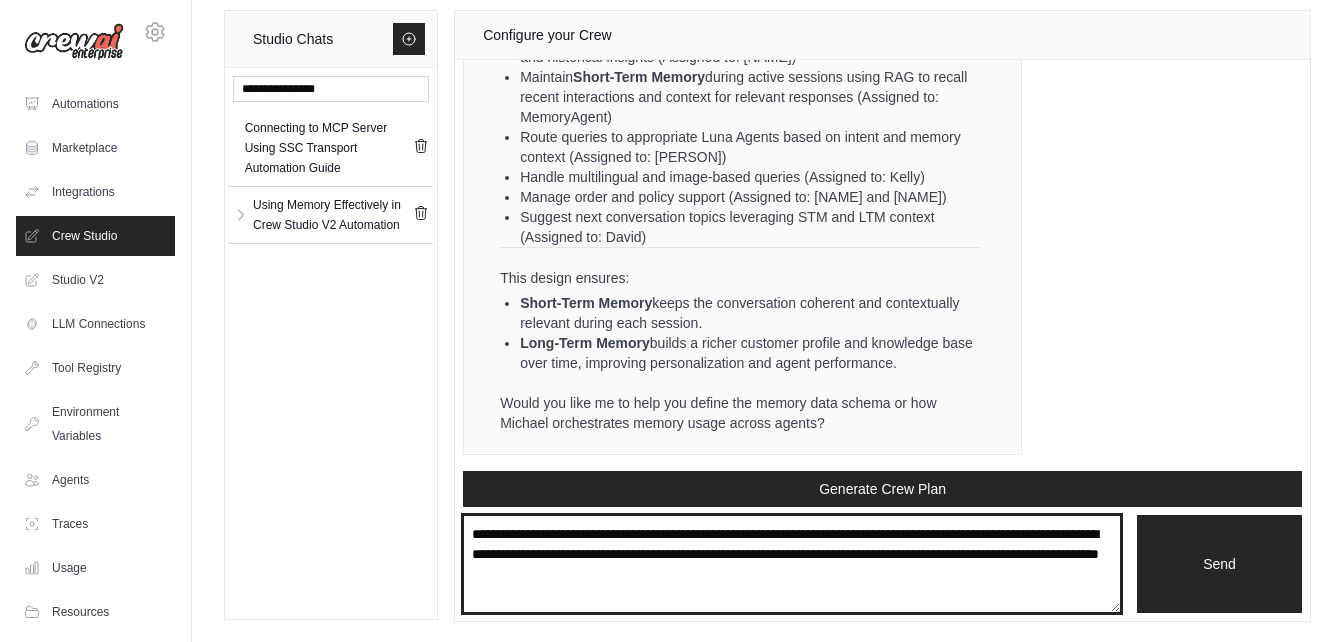type on "**********" 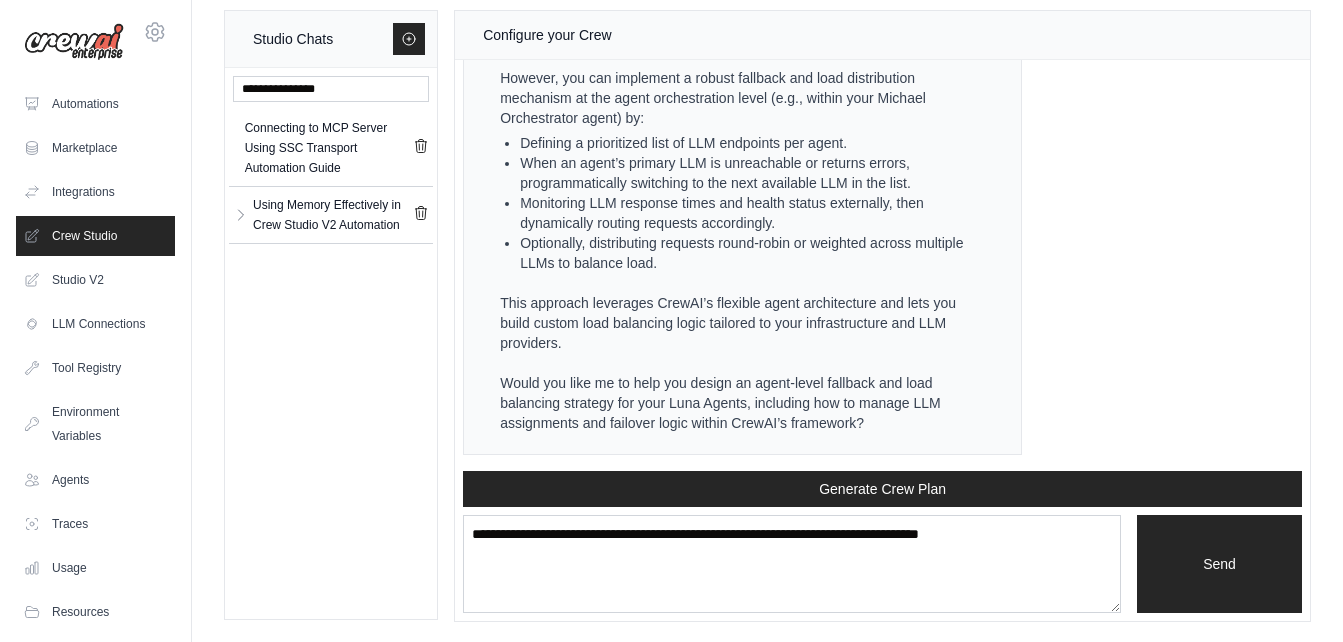 scroll, scrollTop: 6473, scrollLeft: 0, axis: vertical 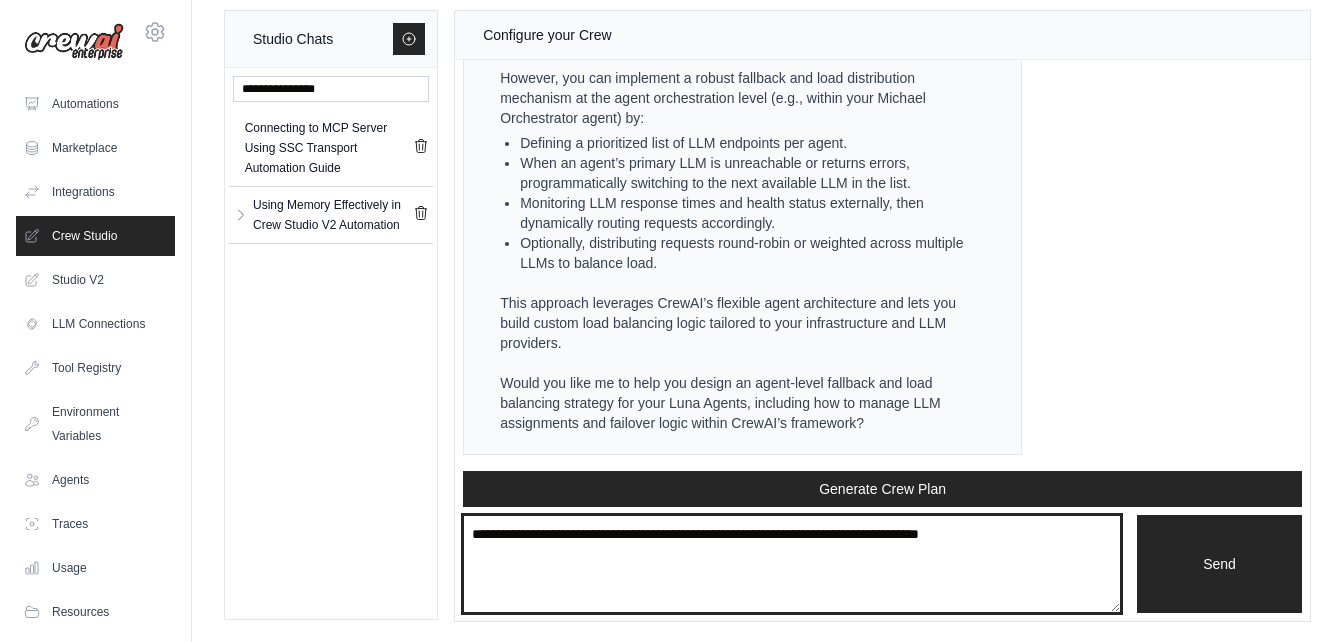 click at bounding box center (792, 564) 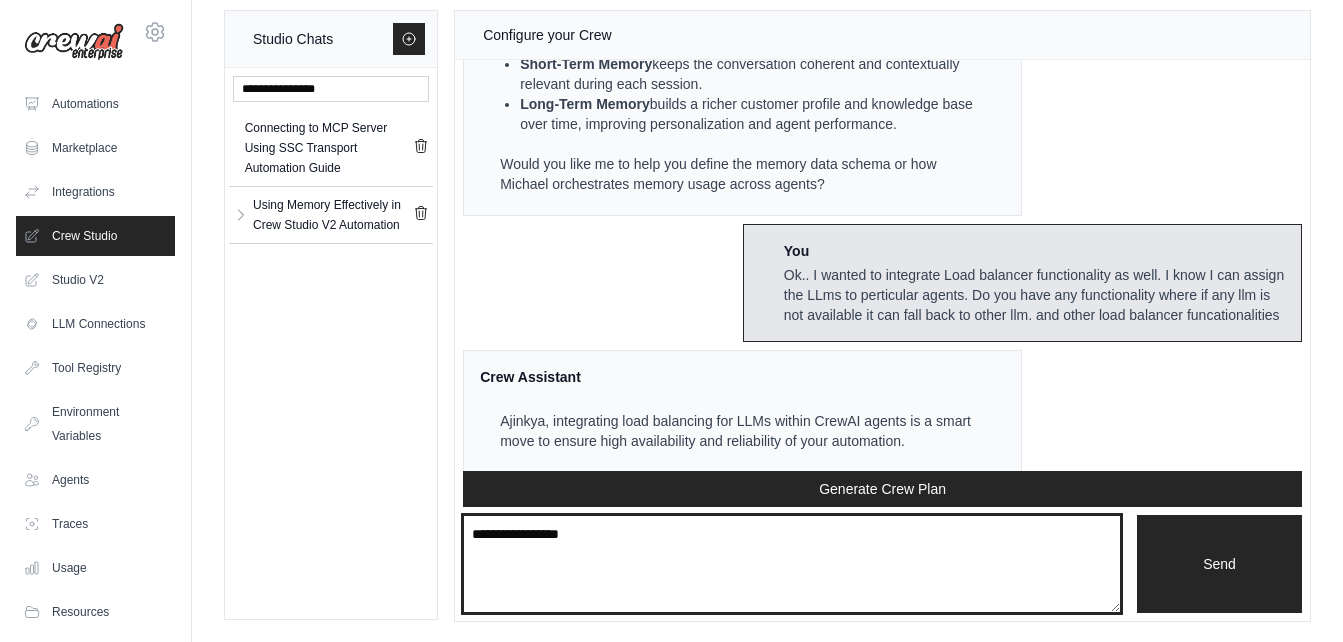 scroll, scrollTop: 5854, scrollLeft: 0, axis: vertical 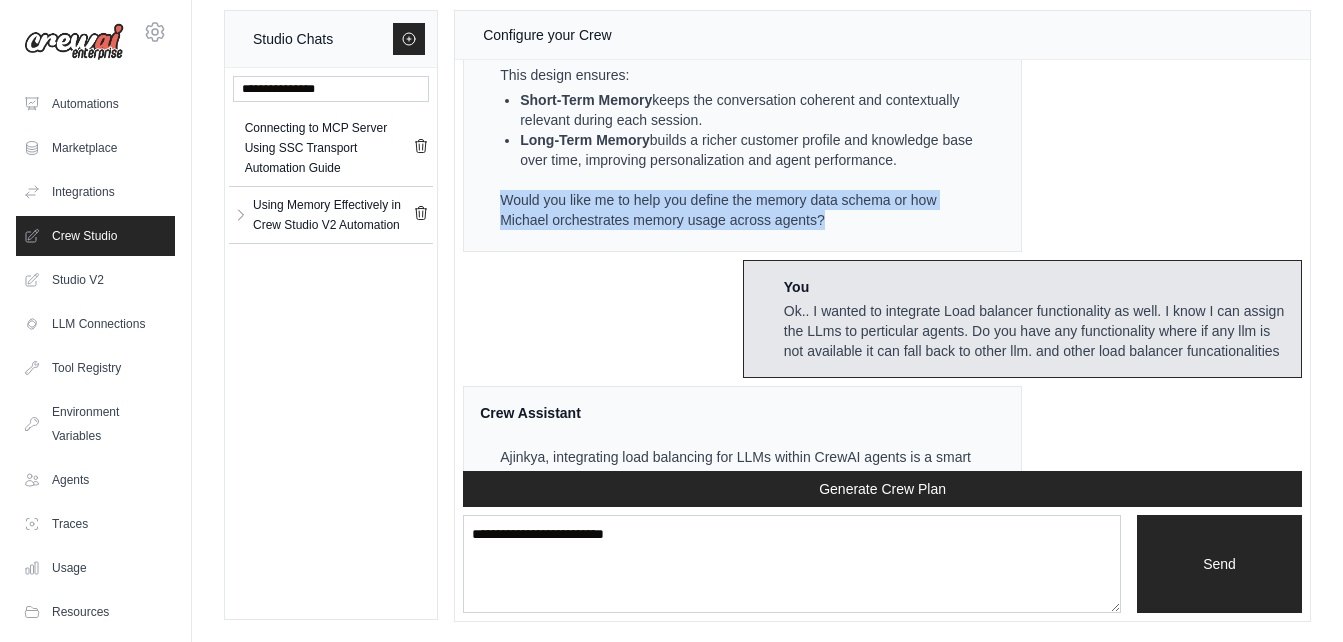 drag, startPoint x: 829, startPoint y: 254, endPoint x: 492, endPoint y: 245, distance: 337.12015 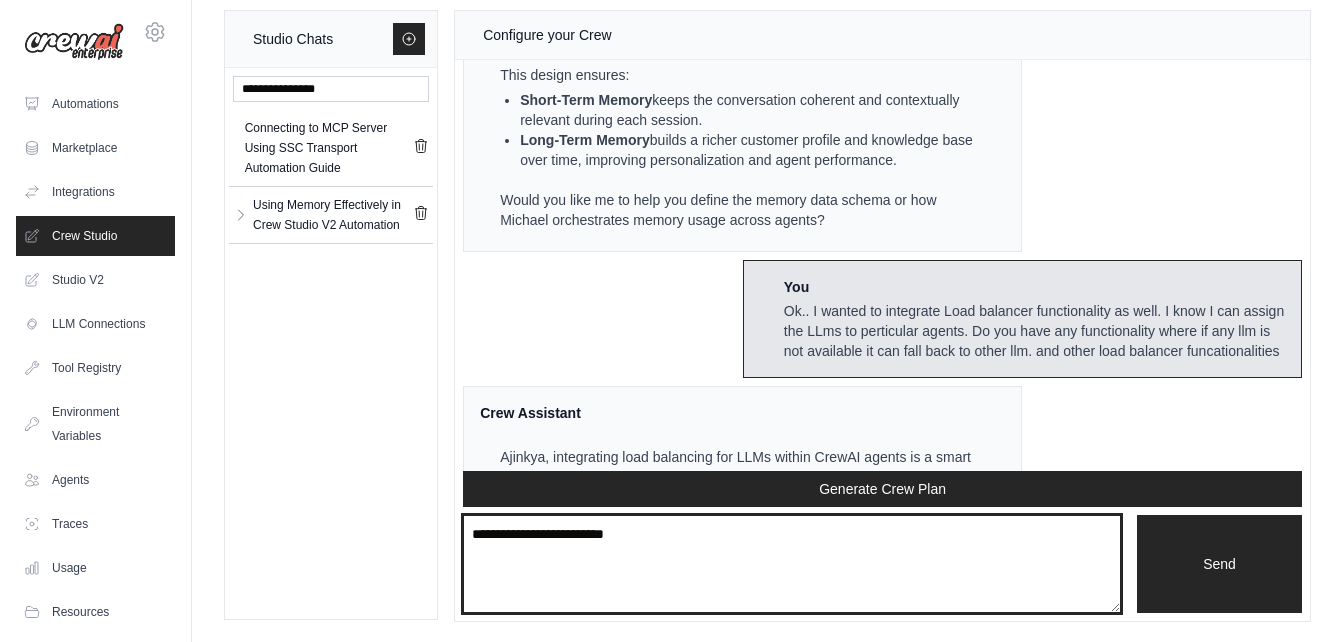 click on "**********" at bounding box center [792, 564] 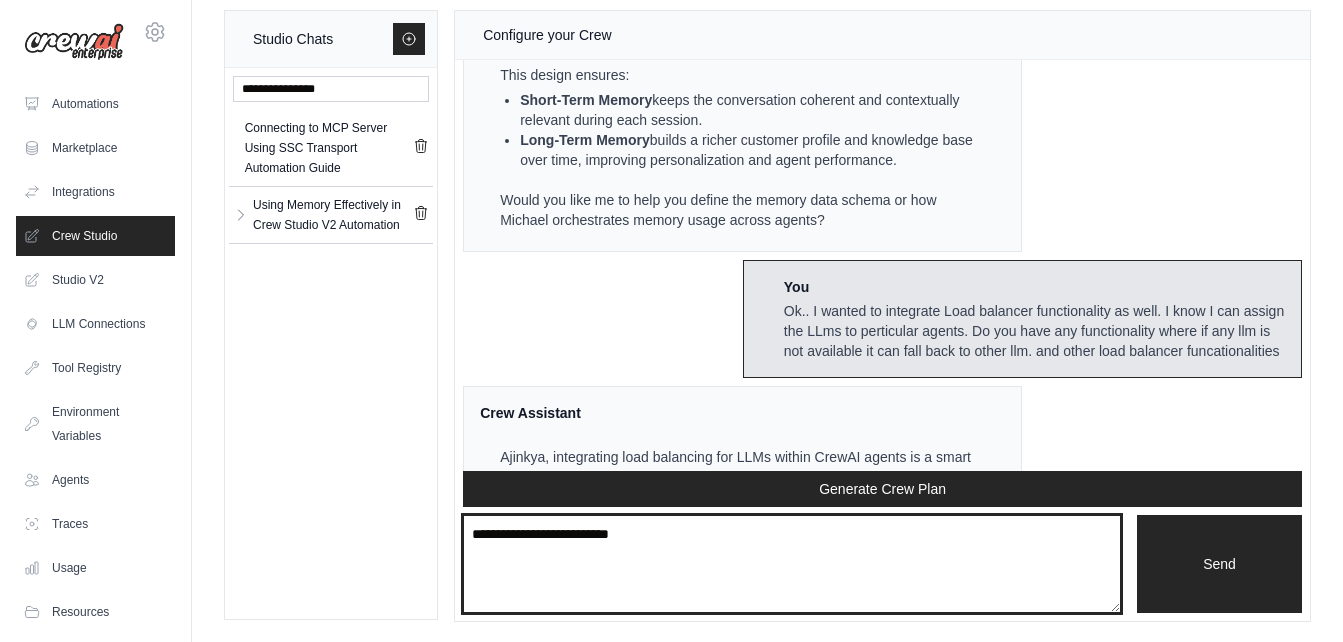 paste on "**********" 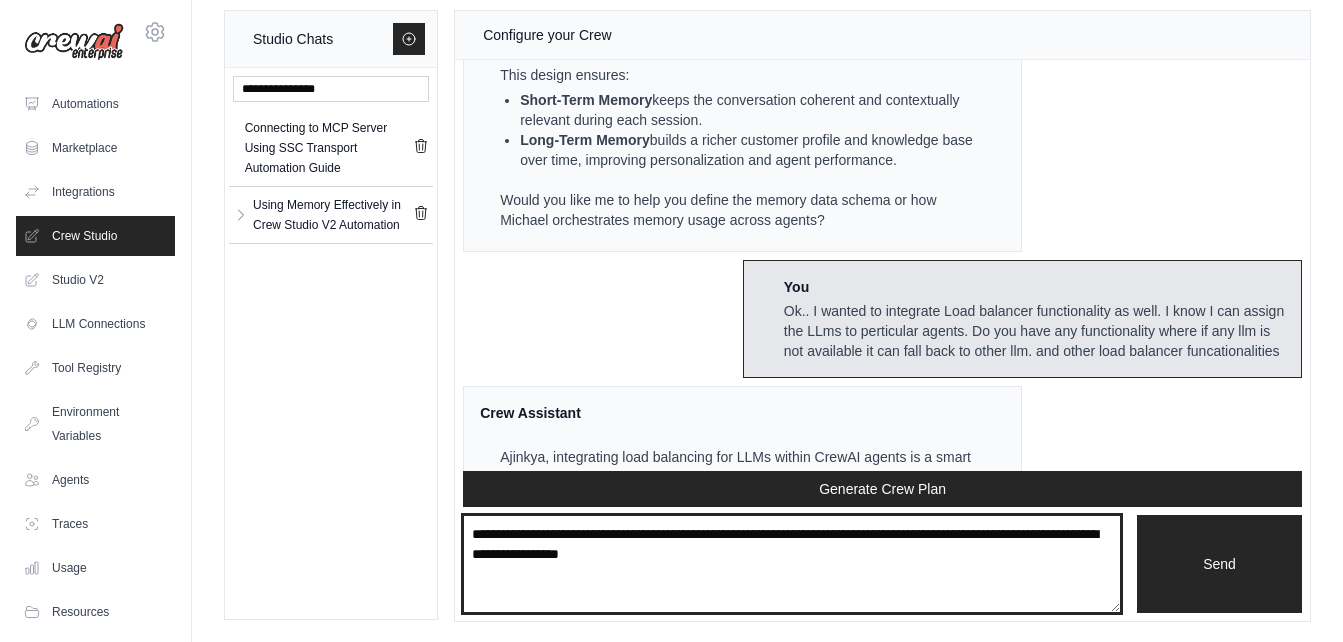drag, startPoint x: 776, startPoint y: 535, endPoint x: 587, endPoint y: 537, distance: 189.01057 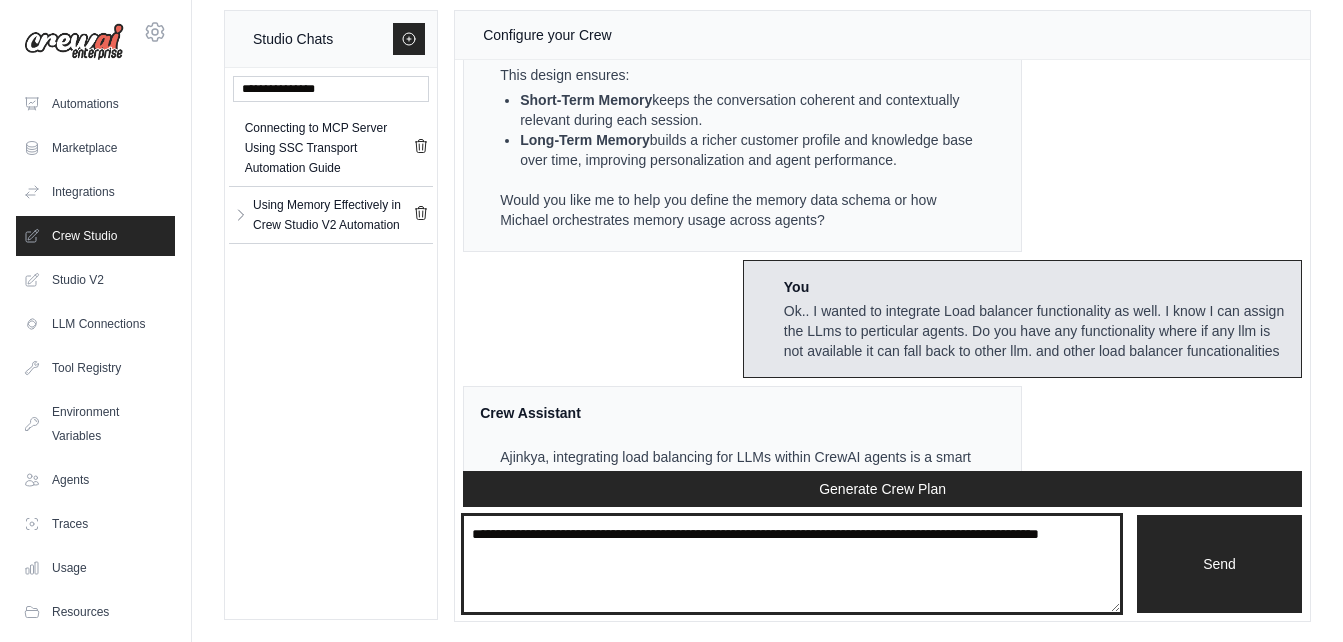 type on "**********" 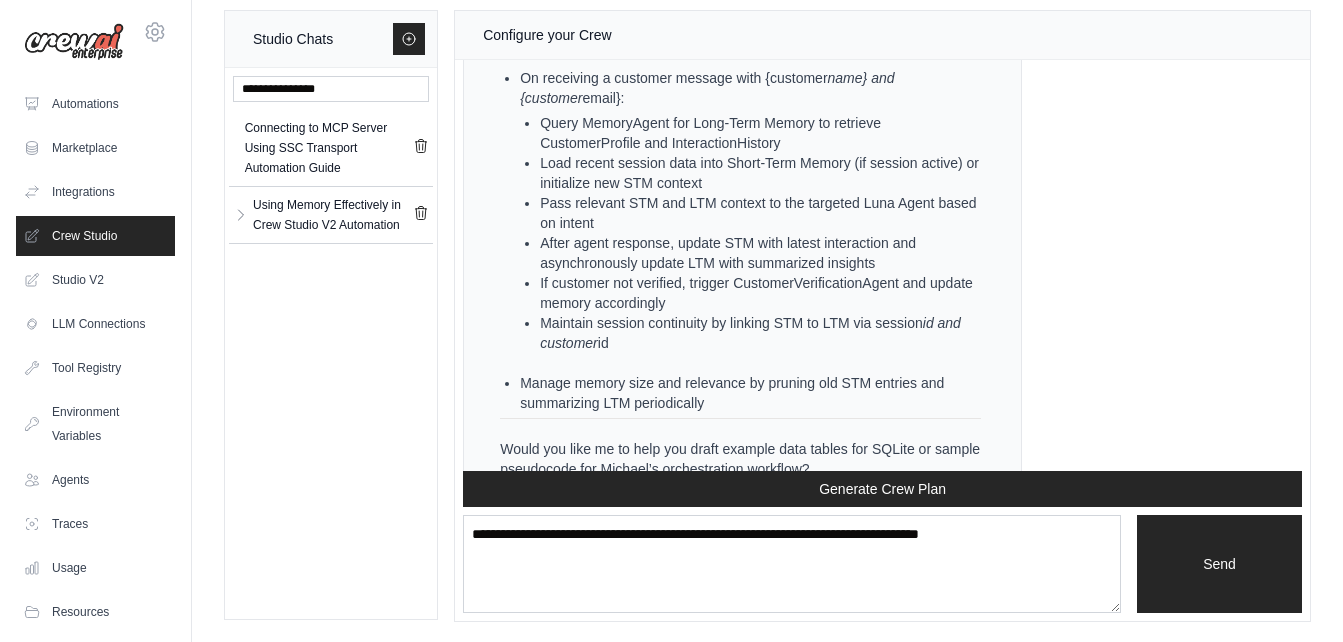 scroll, scrollTop: 8432, scrollLeft: 0, axis: vertical 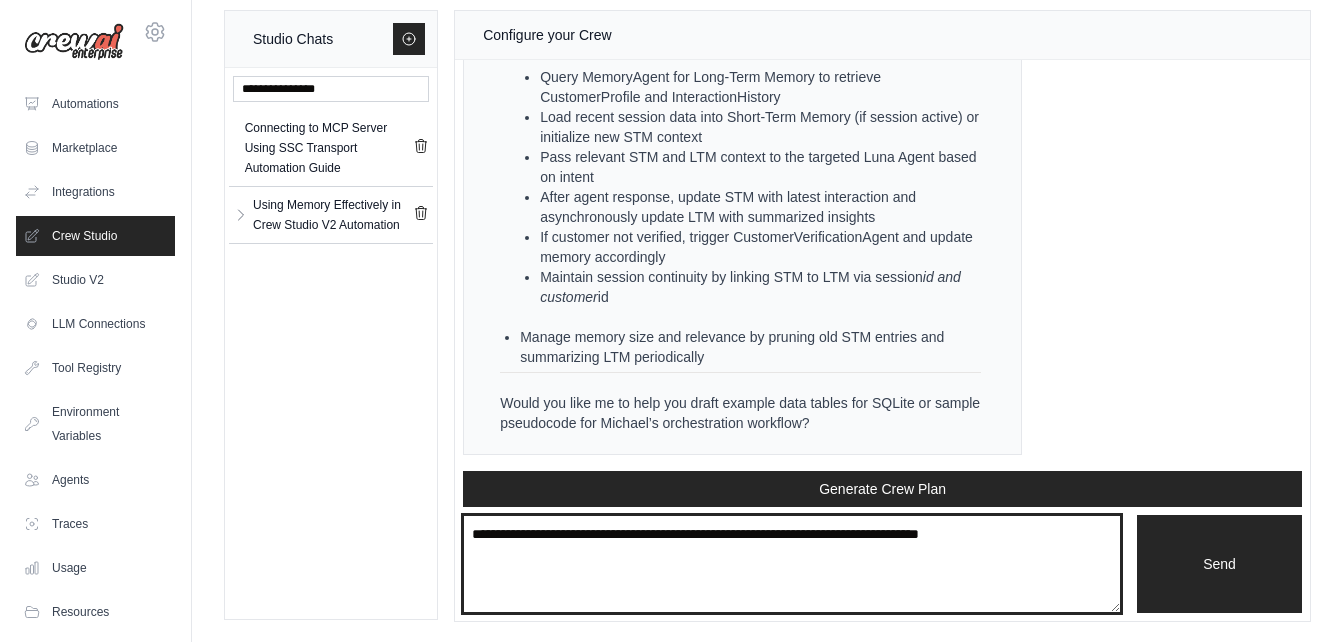 click at bounding box center (792, 564) 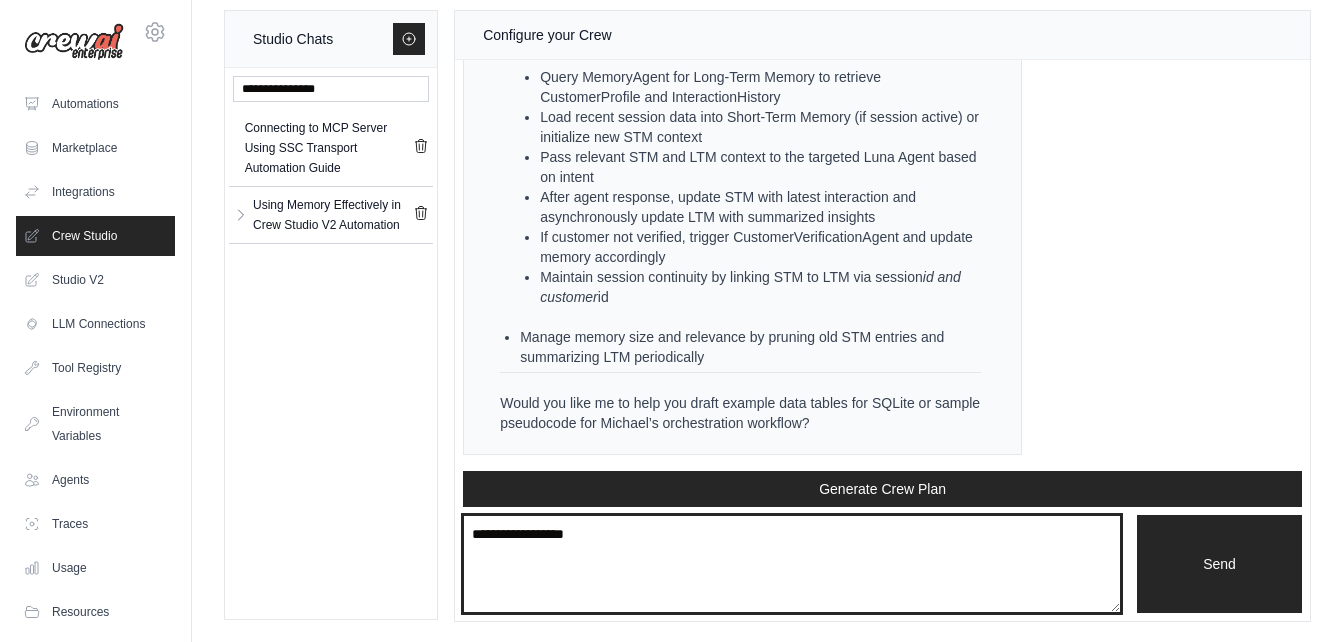 type on "**********" 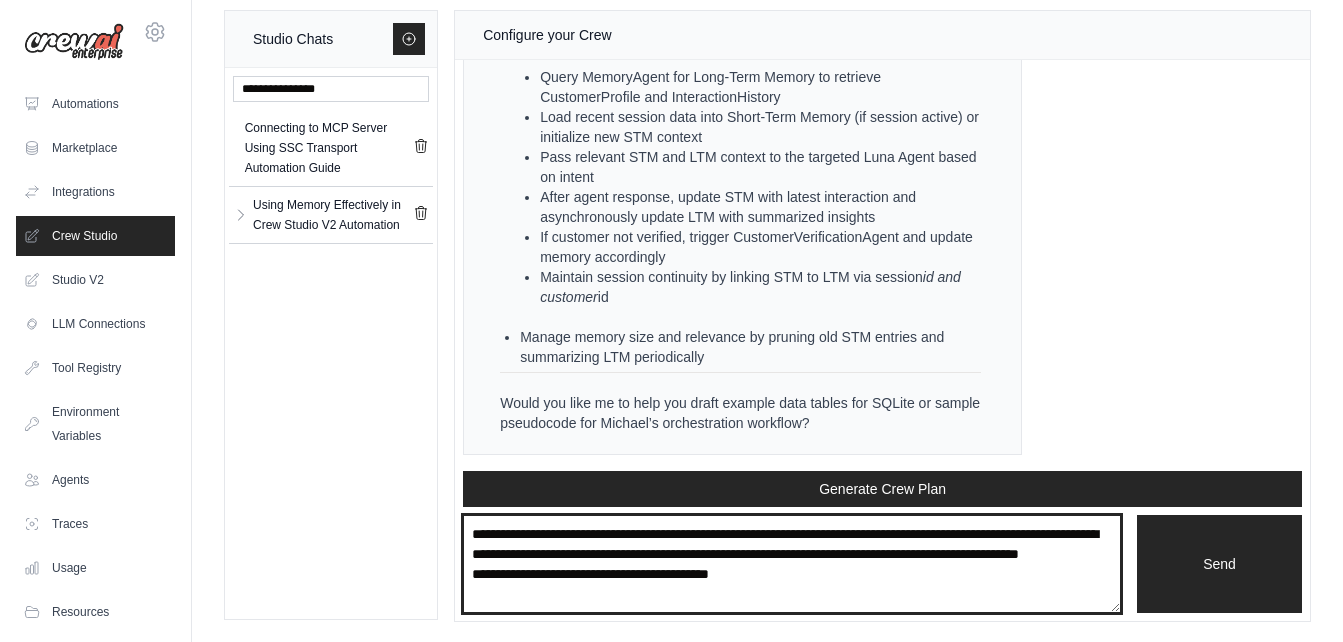 scroll, scrollTop: 10, scrollLeft: 0, axis: vertical 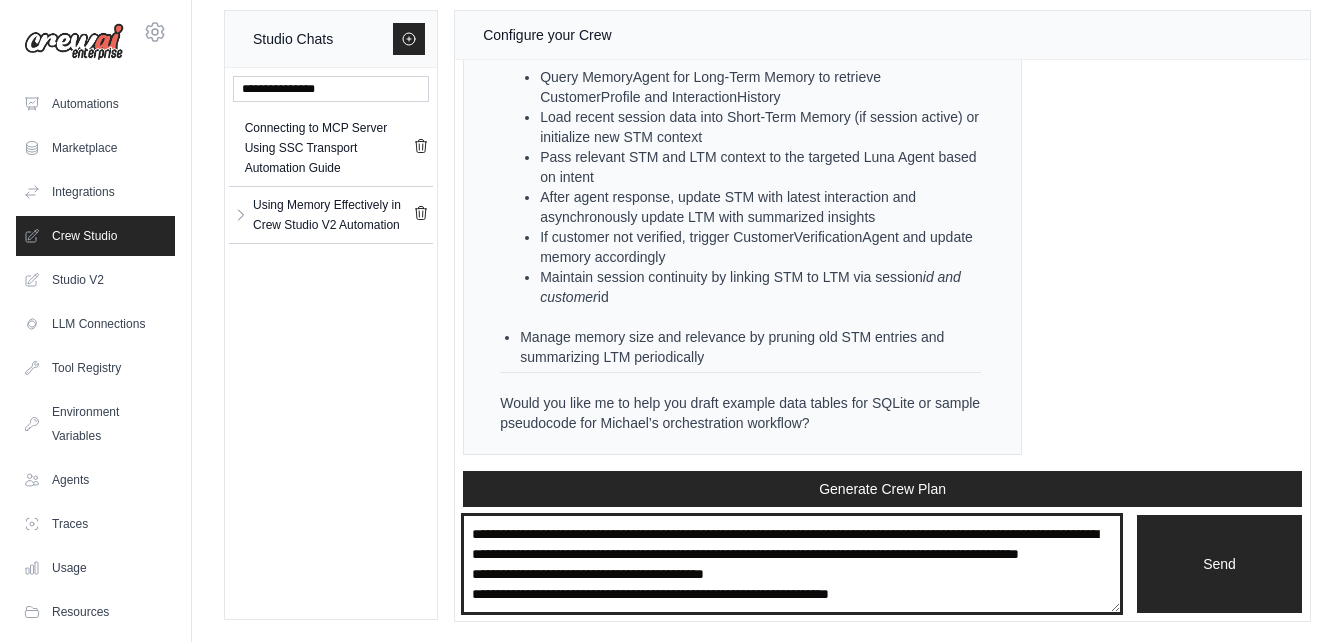 type on "**********" 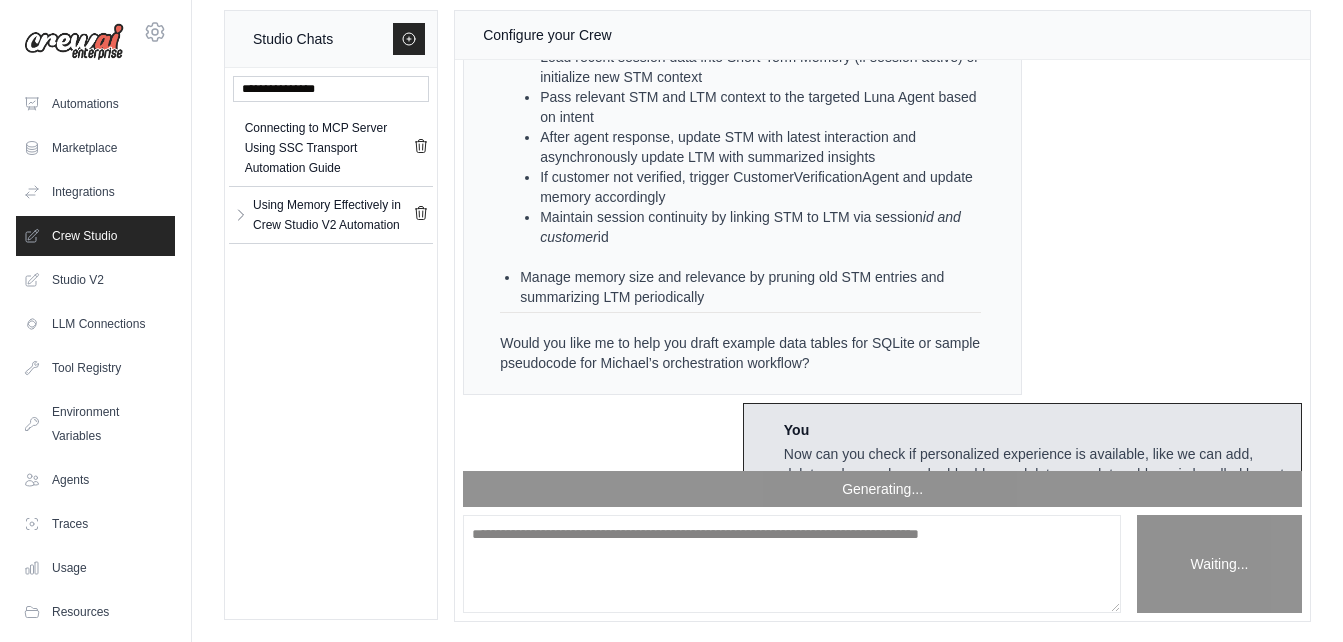 scroll, scrollTop: 0, scrollLeft: 0, axis: both 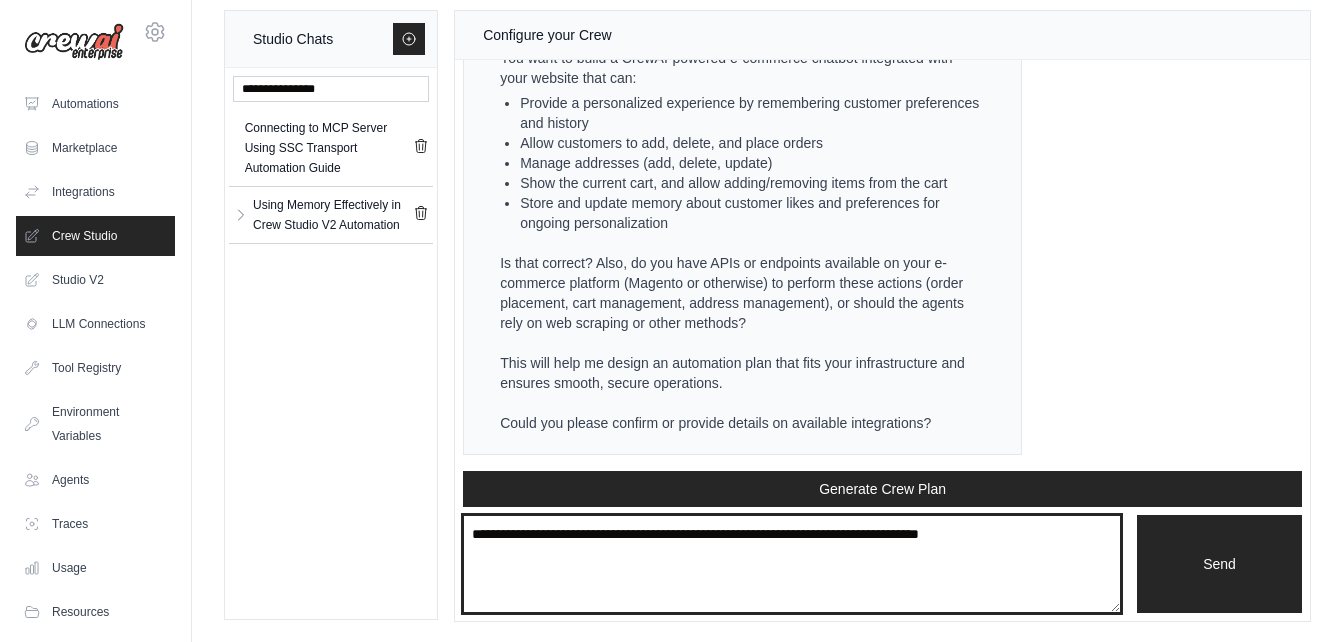 click at bounding box center [792, 564] 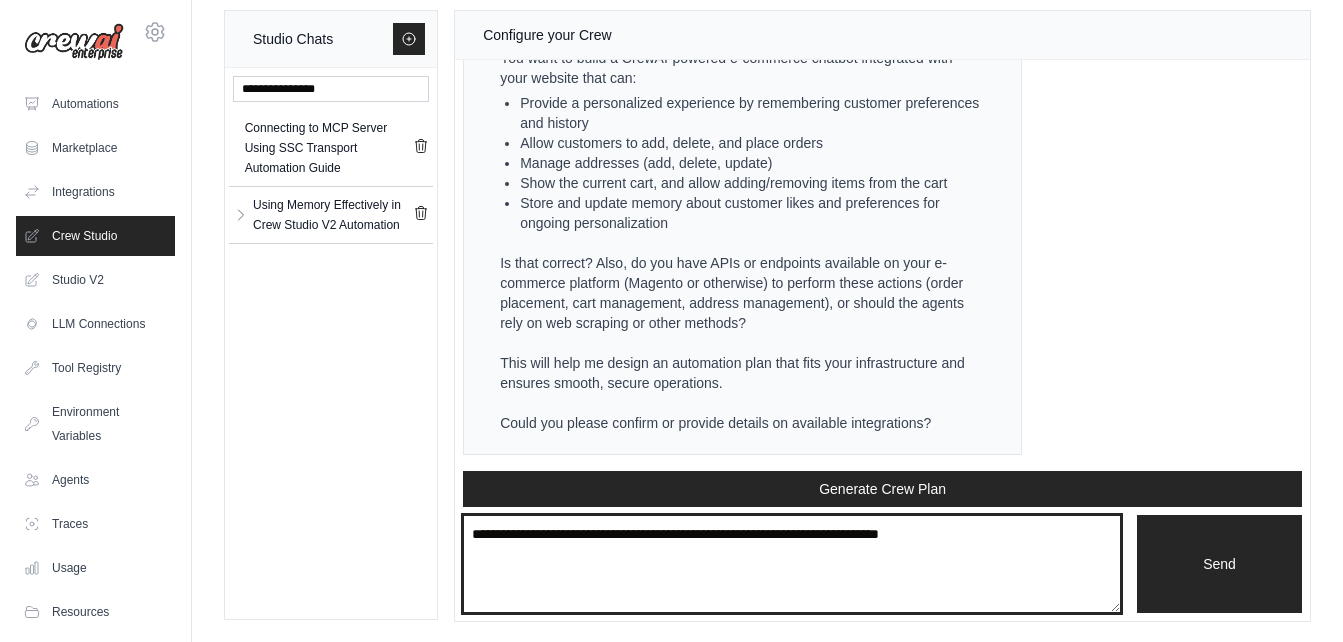 type on "**********" 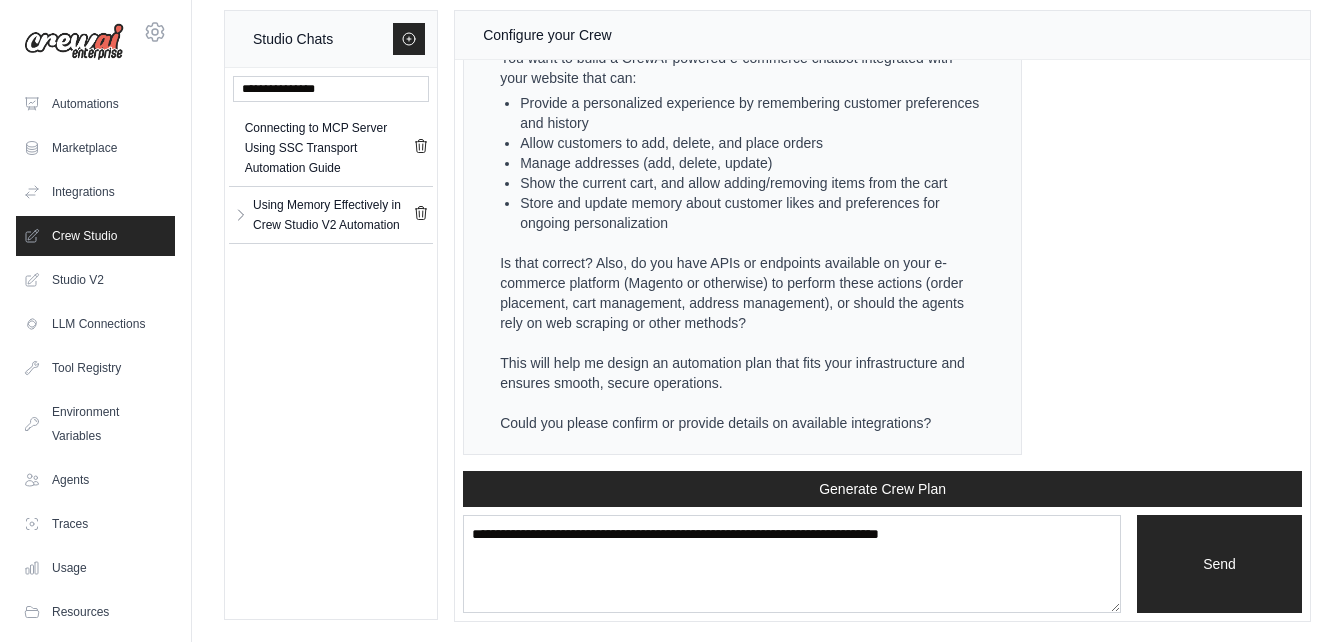 type 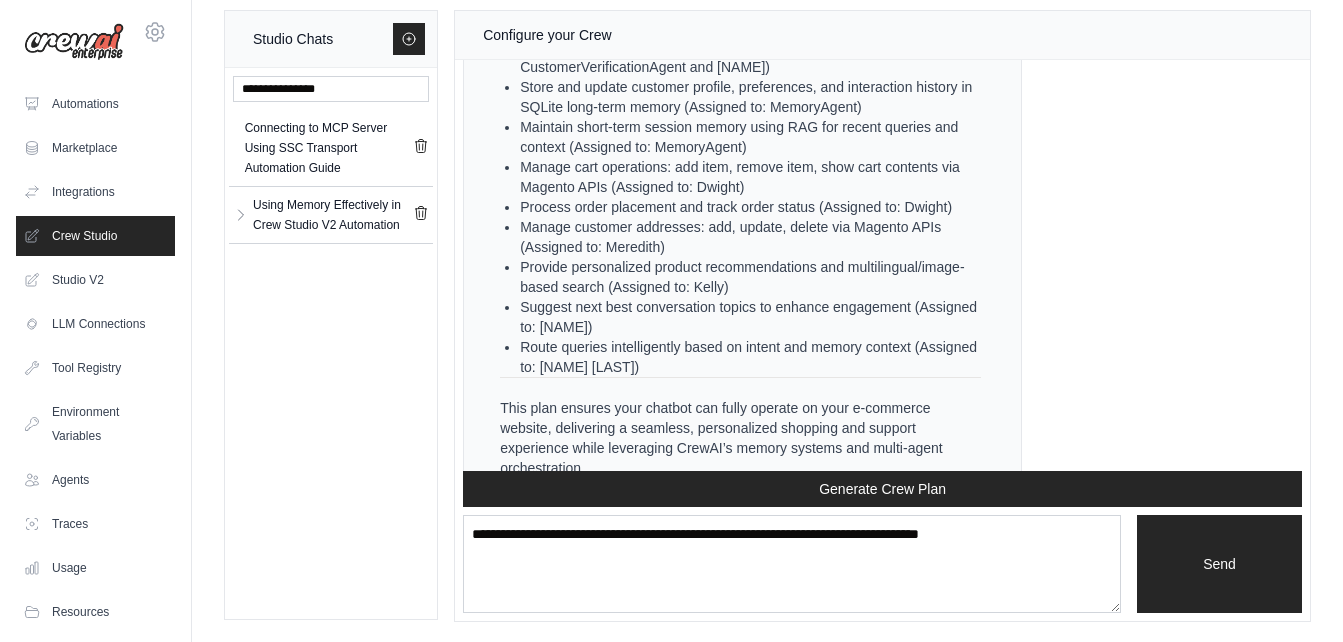 scroll, scrollTop: 10983, scrollLeft: 0, axis: vertical 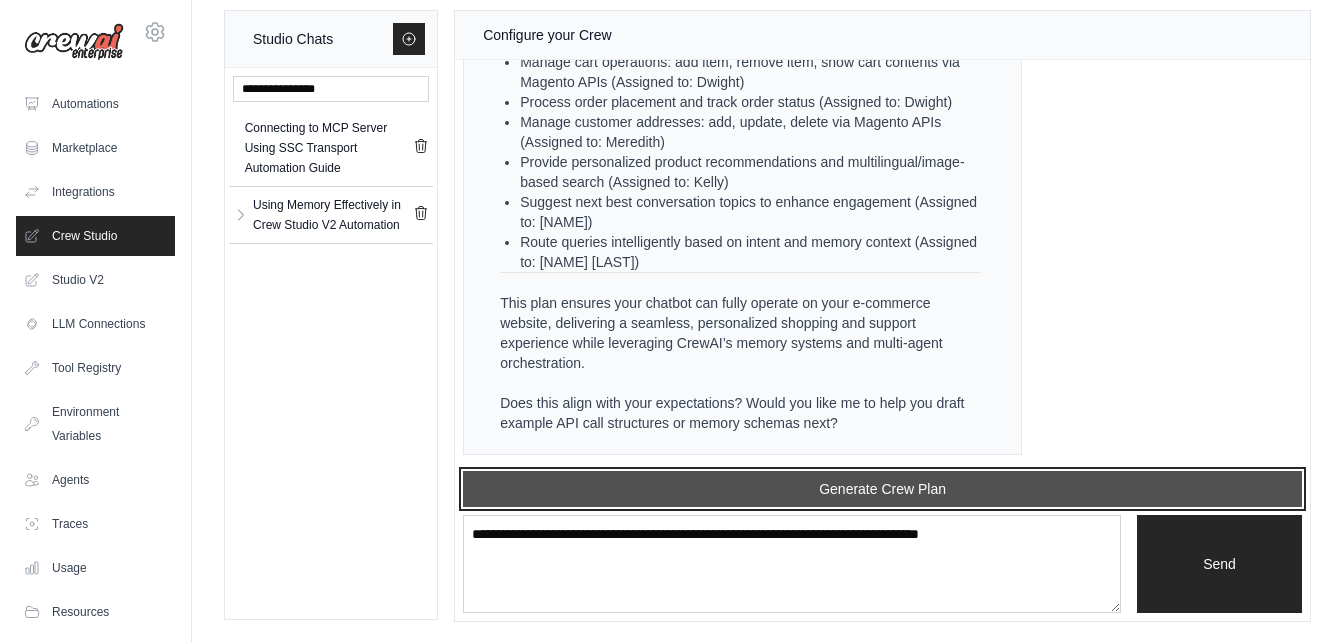 click on "Generate Crew Plan" at bounding box center (882, 489) 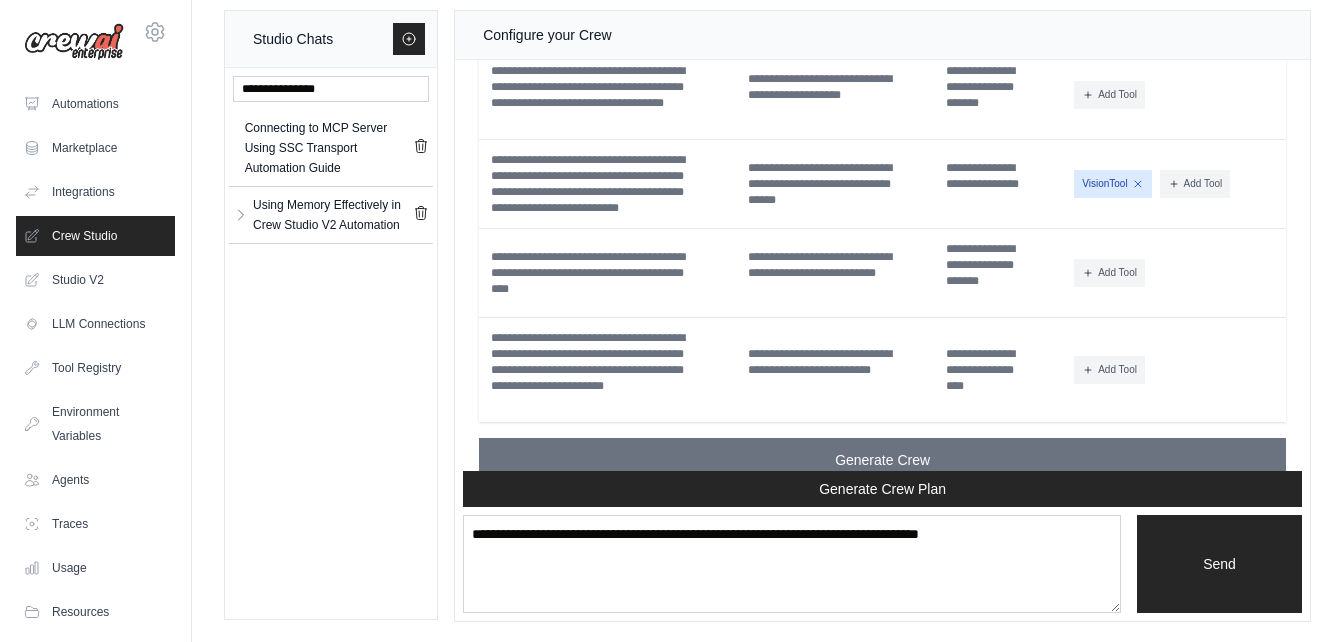 scroll, scrollTop: 13289, scrollLeft: 0, axis: vertical 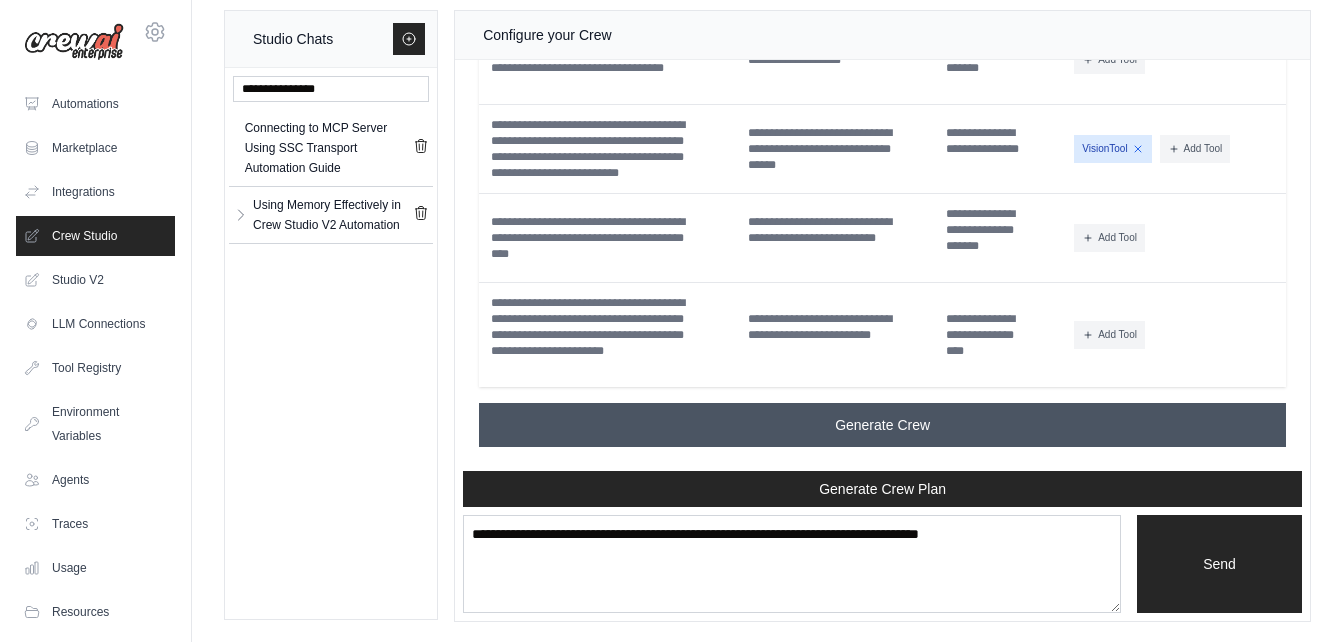click on "Generate Crew" at bounding box center (882, 425) 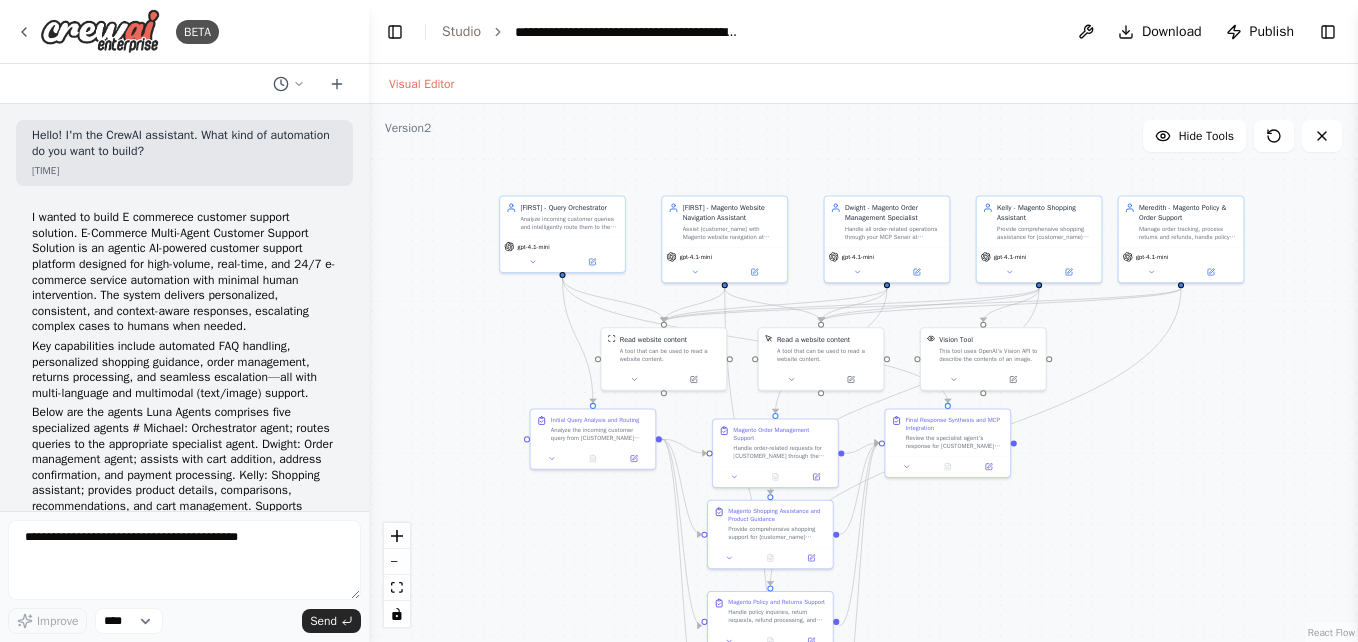 scroll, scrollTop: 0, scrollLeft: 0, axis: both 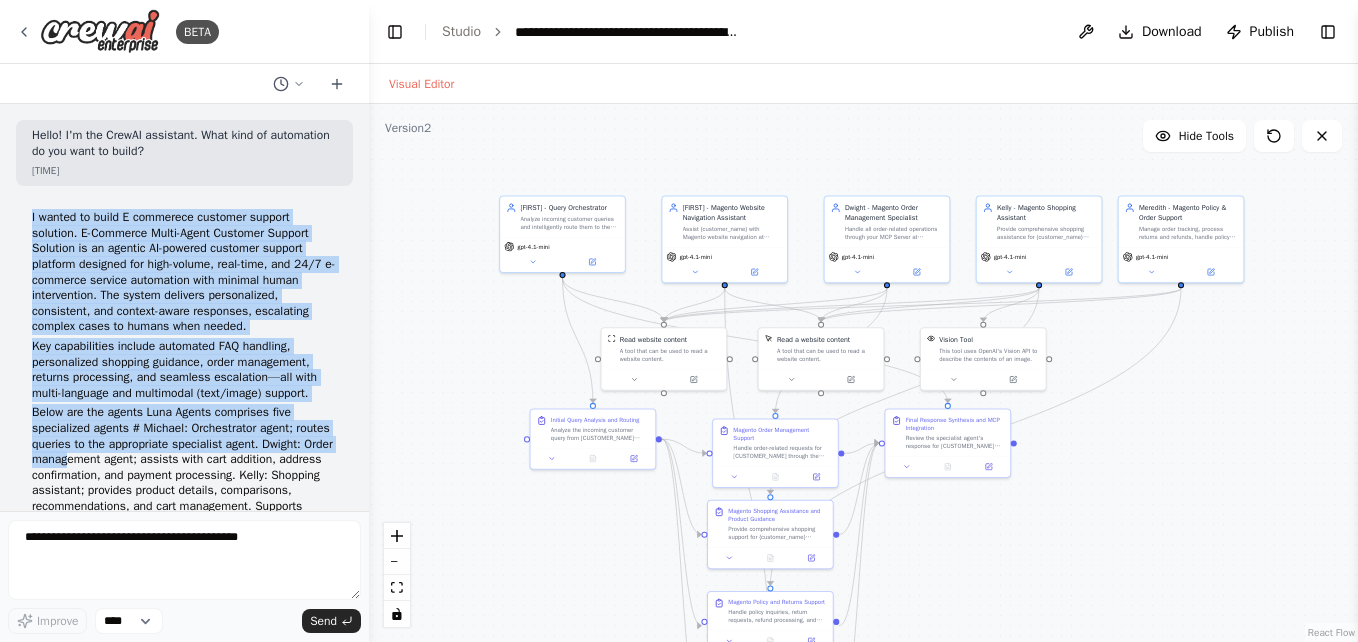 drag, startPoint x: 33, startPoint y: 218, endPoint x: 146, endPoint y: 461, distance: 267.9888 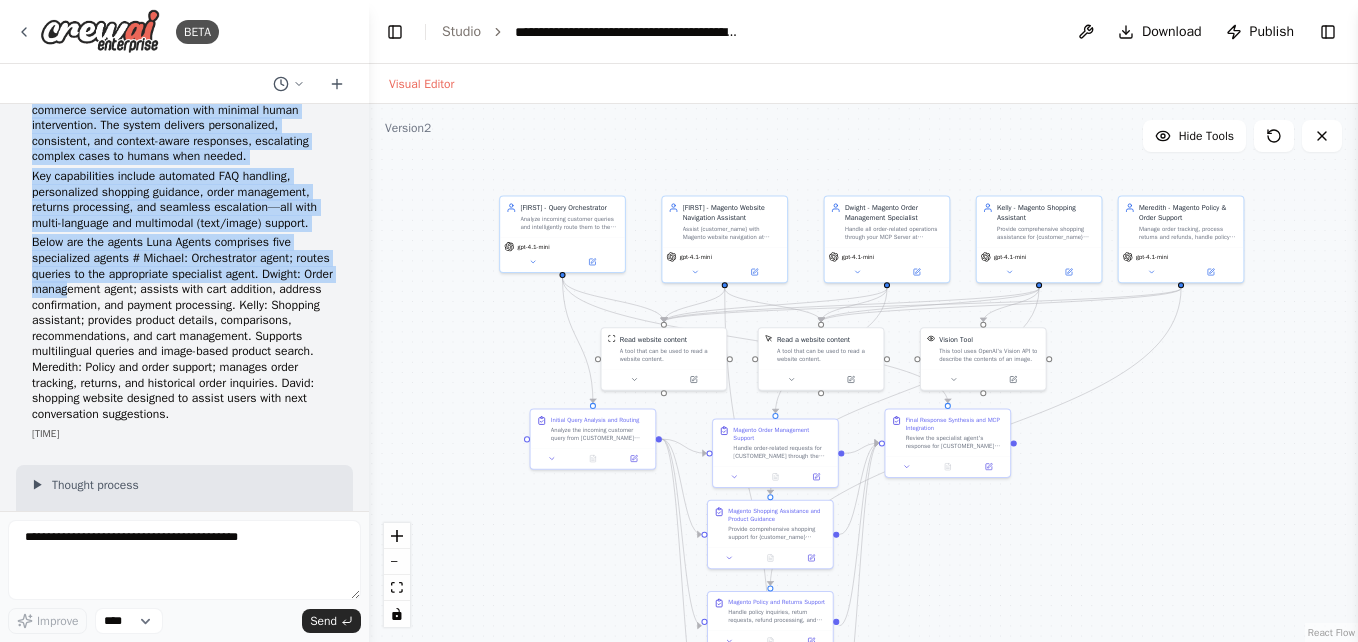 scroll, scrollTop: 171, scrollLeft: 0, axis: vertical 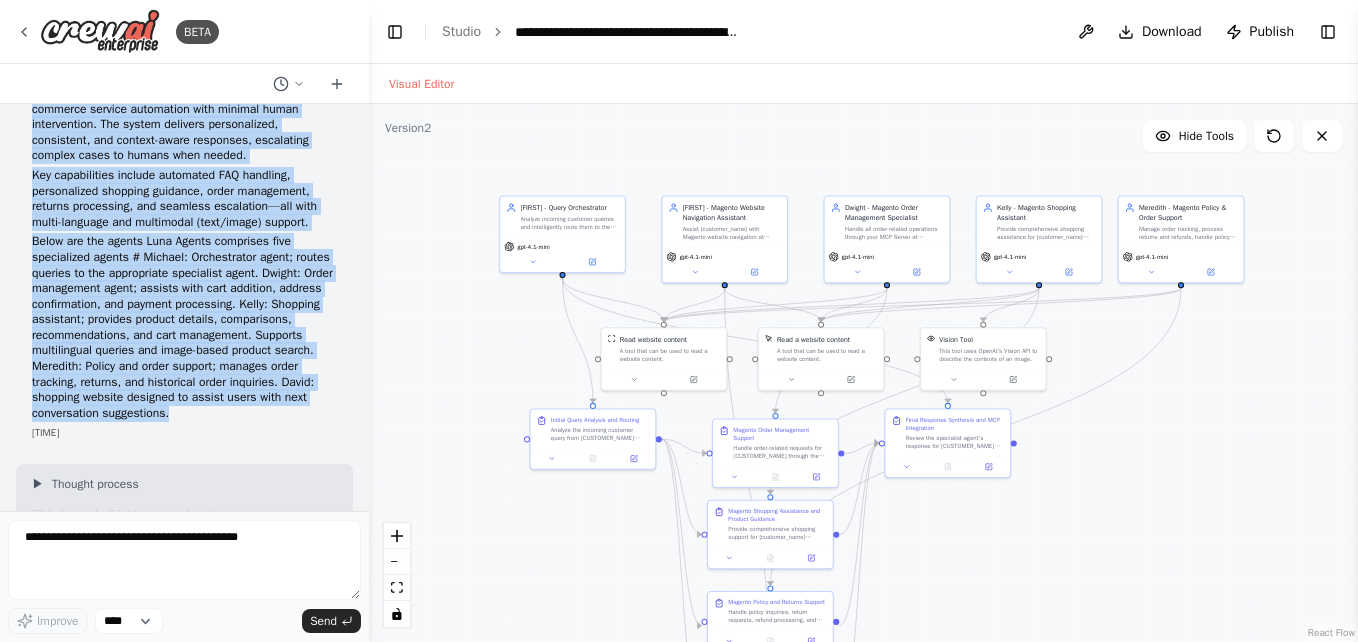 click on "Below are the agents
Luna Agents comprises five specialized agents #
Michael: Orchestrator agent; routes queries to the appropriate specialist agent.
Dwight: Order management agent; assists with cart addition, address confirmation, and payment processing.
Kelly: Shopping assistant; provides product details, comparisons, recommendations, and cart management. Supports multilingual queries and image-based product search.
Meredith: Policy and order support; manages order tracking, returns, and historical order inquiries.
David: shopping website designed to assist users with next conversation suggestions." at bounding box center [184, 327] 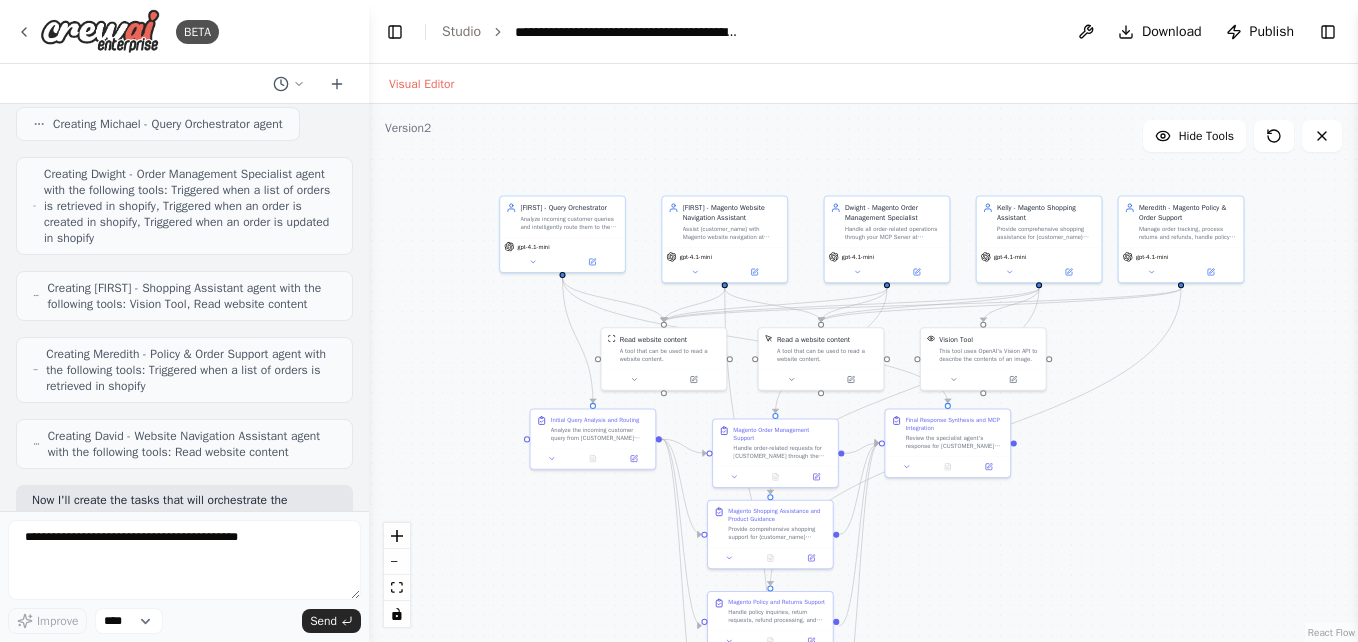 click on "Creating Meredith - Policy & Order Support agent with the following tools: Triggered when a list of orders is retrieved in shopify" at bounding box center [191, 370] 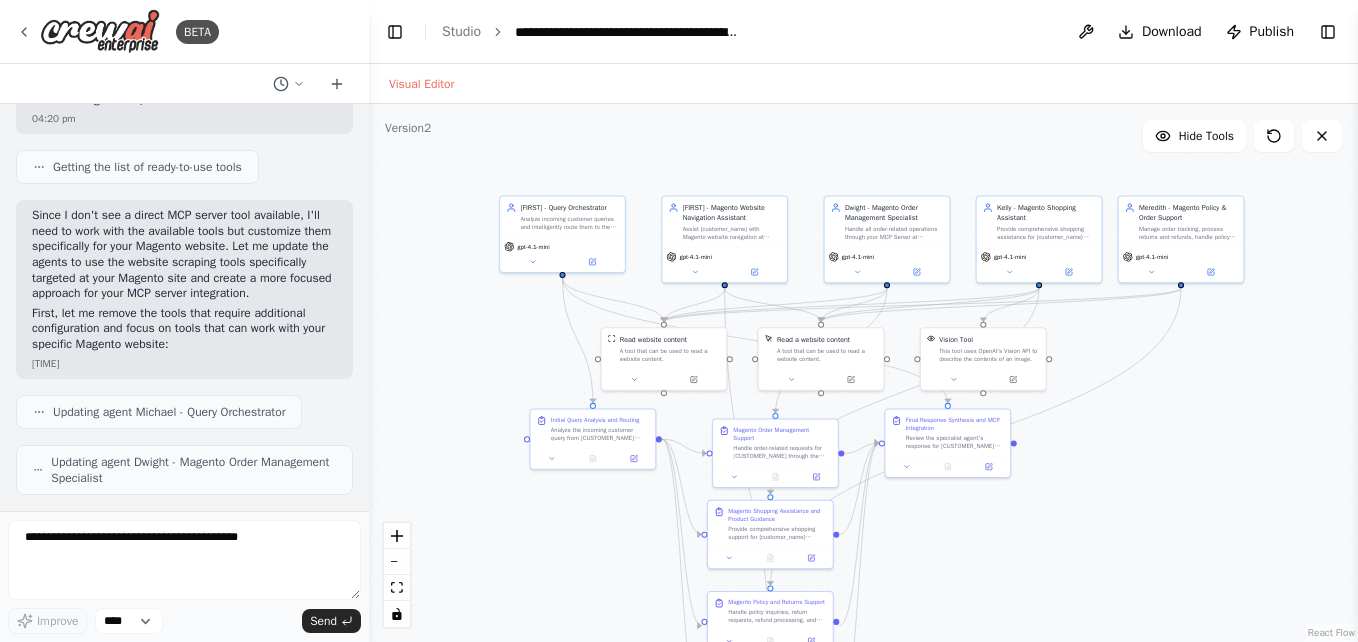 scroll, scrollTop: 37153, scrollLeft: 0, axis: vertical 